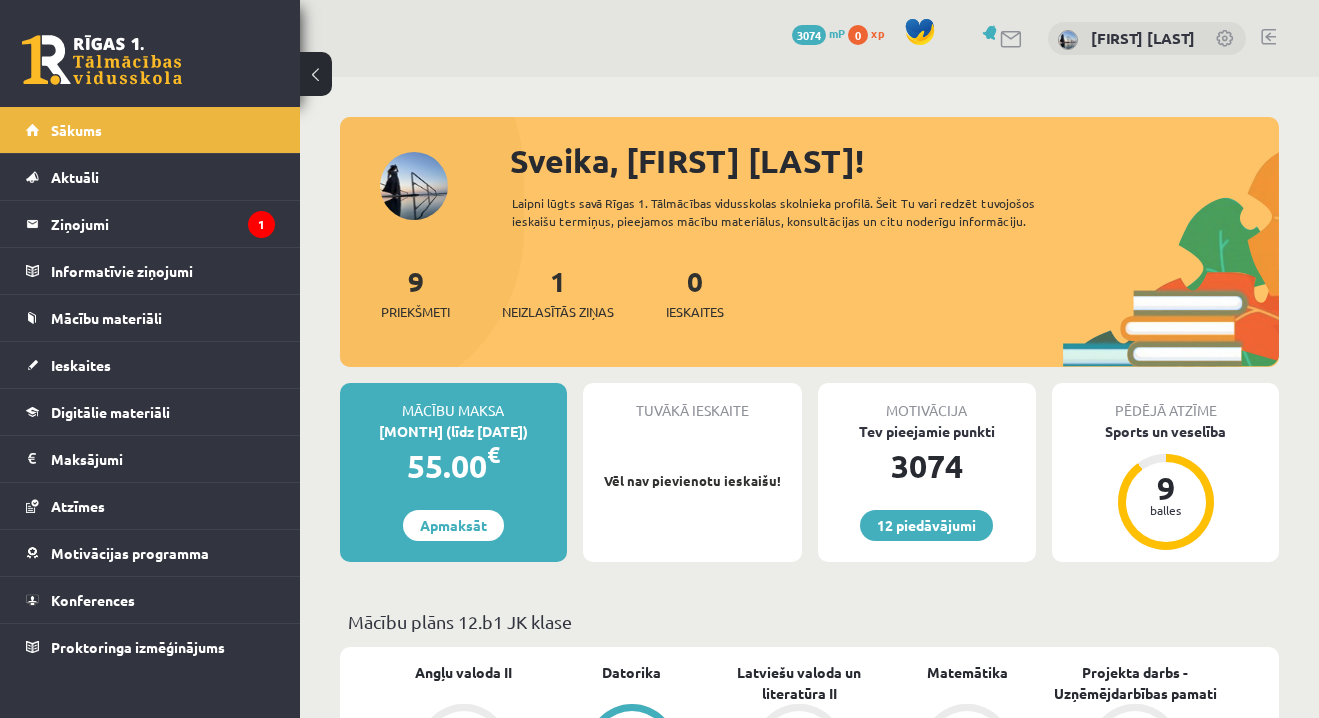 scroll, scrollTop: 0, scrollLeft: 0, axis: both 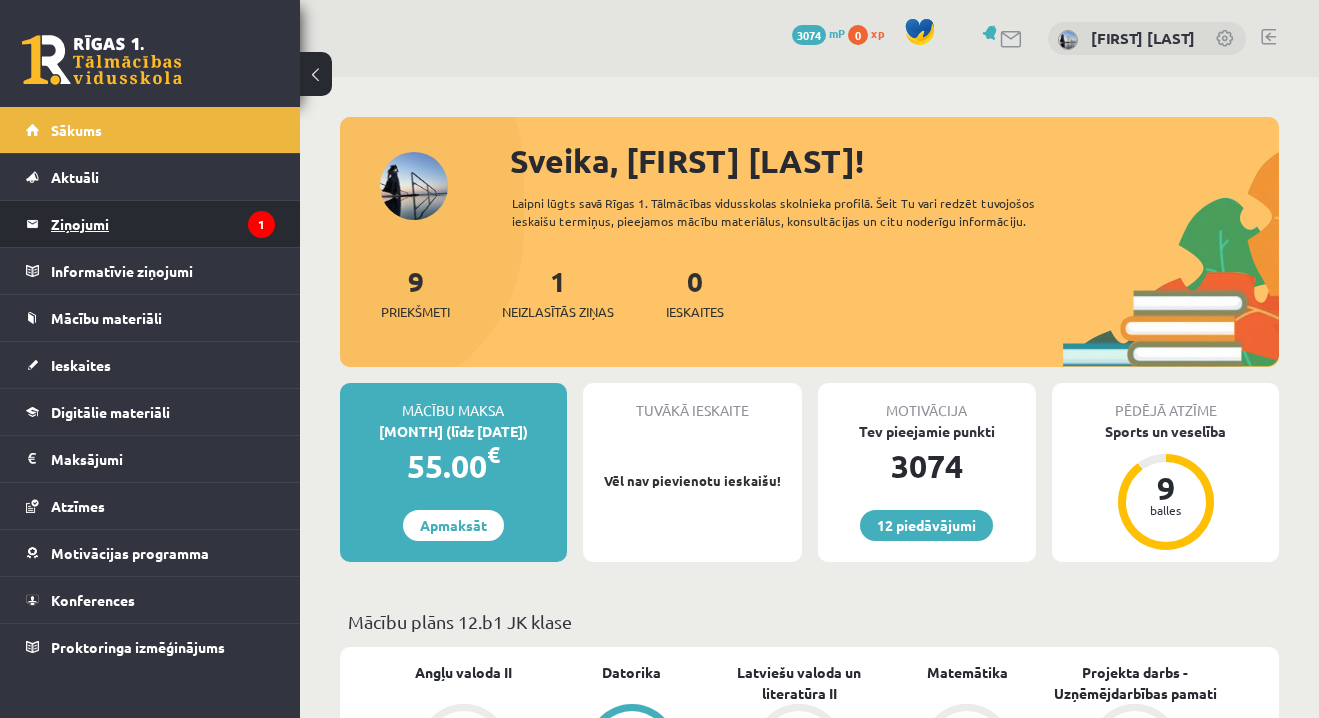 click on "1" at bounding box center [261, 224] 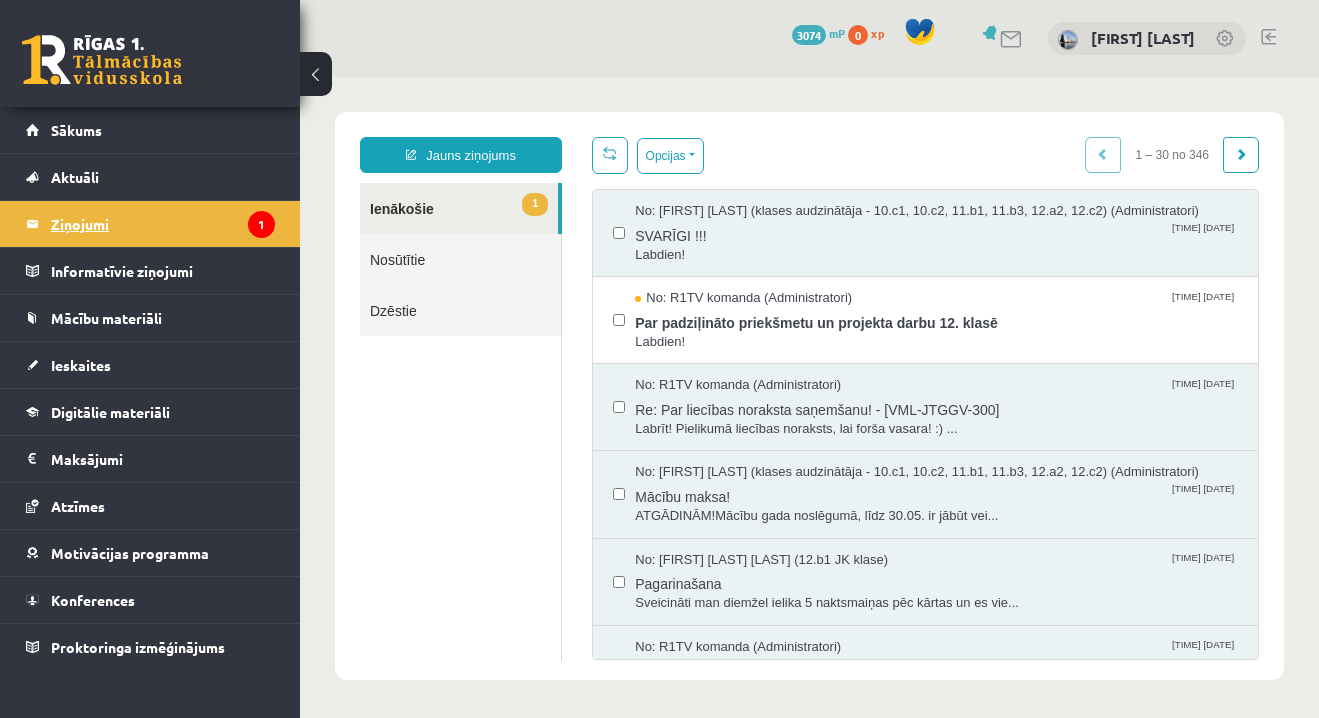 scroll, scrollTop: 0, scrollLeft: 0, axis: both 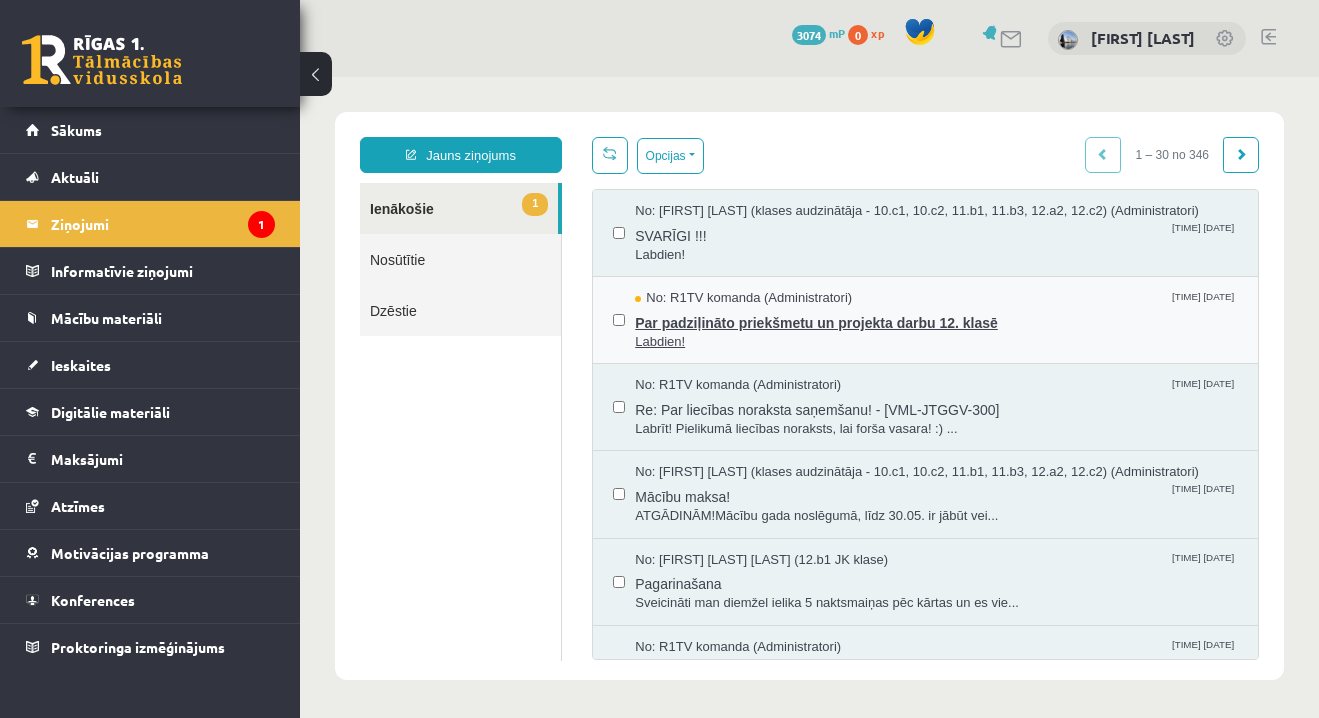 click on "Par padziļināto priekšmetu un projekta darbu 12. klasē" at bounding box center [936, 320] 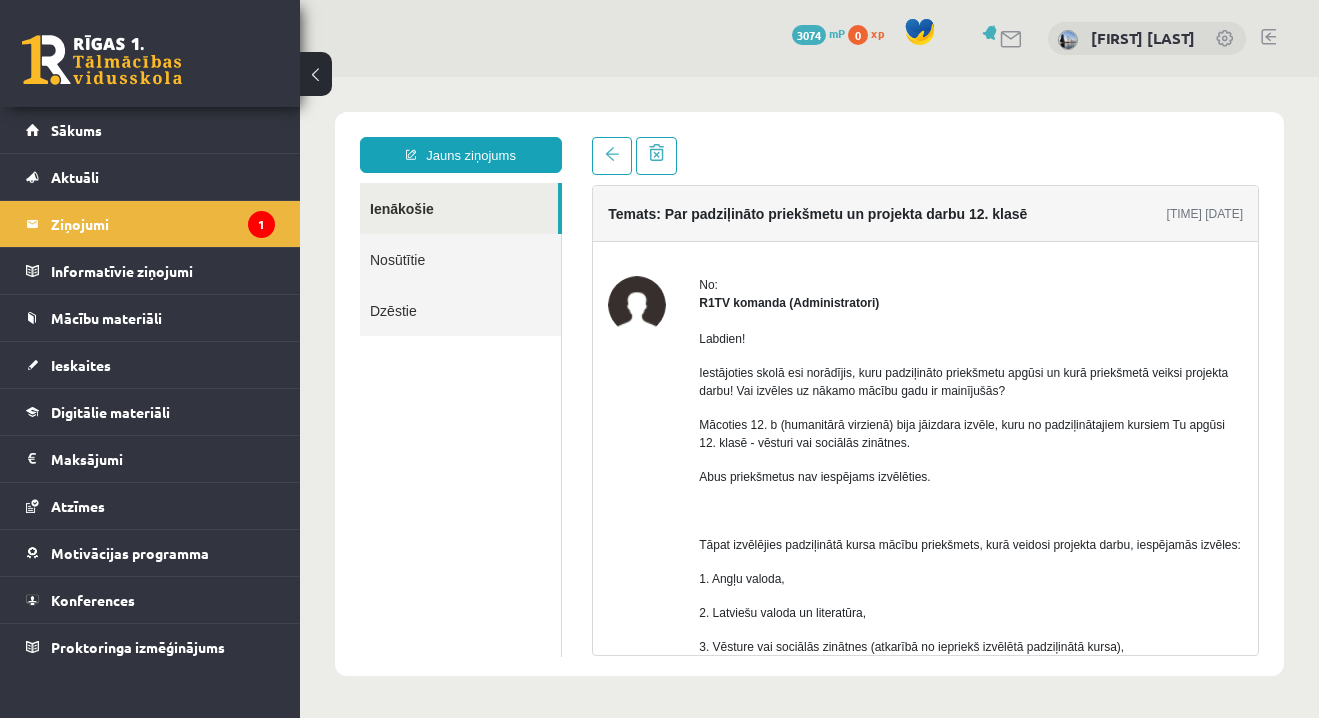 scroll, scrollTop: 0, scrollLeft: 0, axis: both 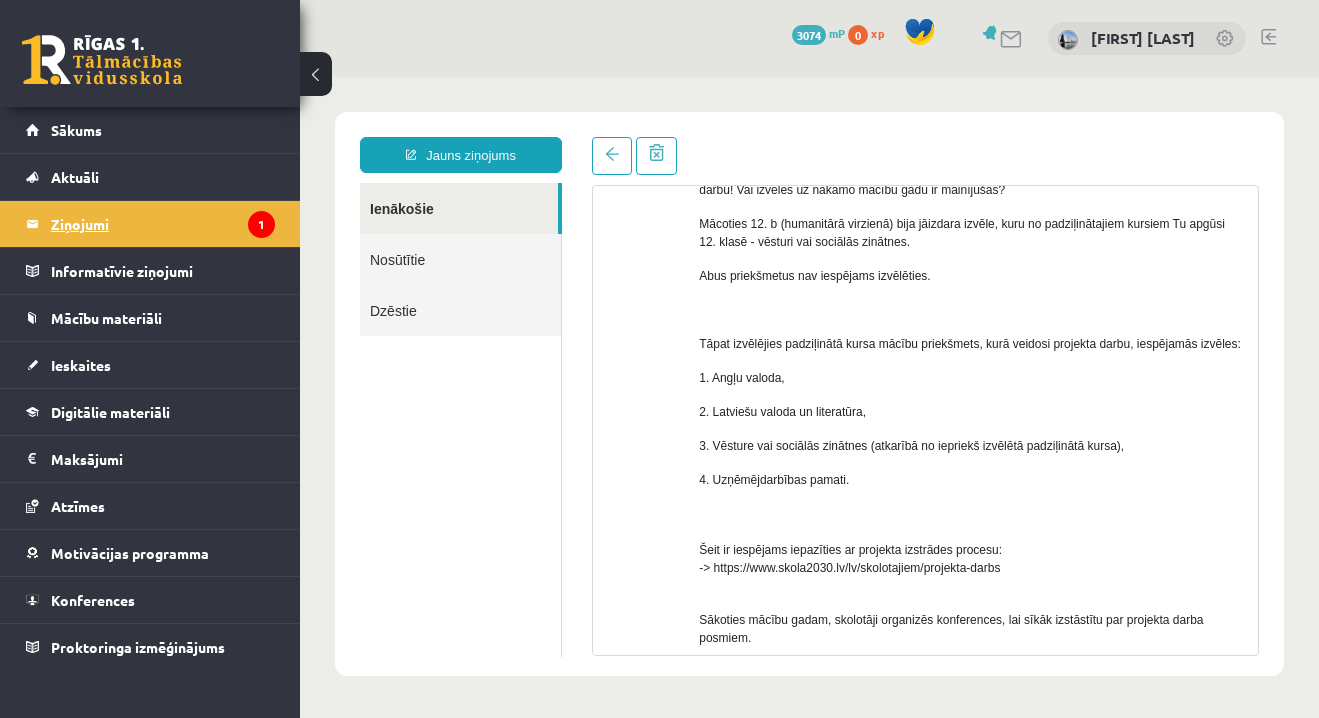 click on "Ziņojumi
1" at bounding box center [163, 224] 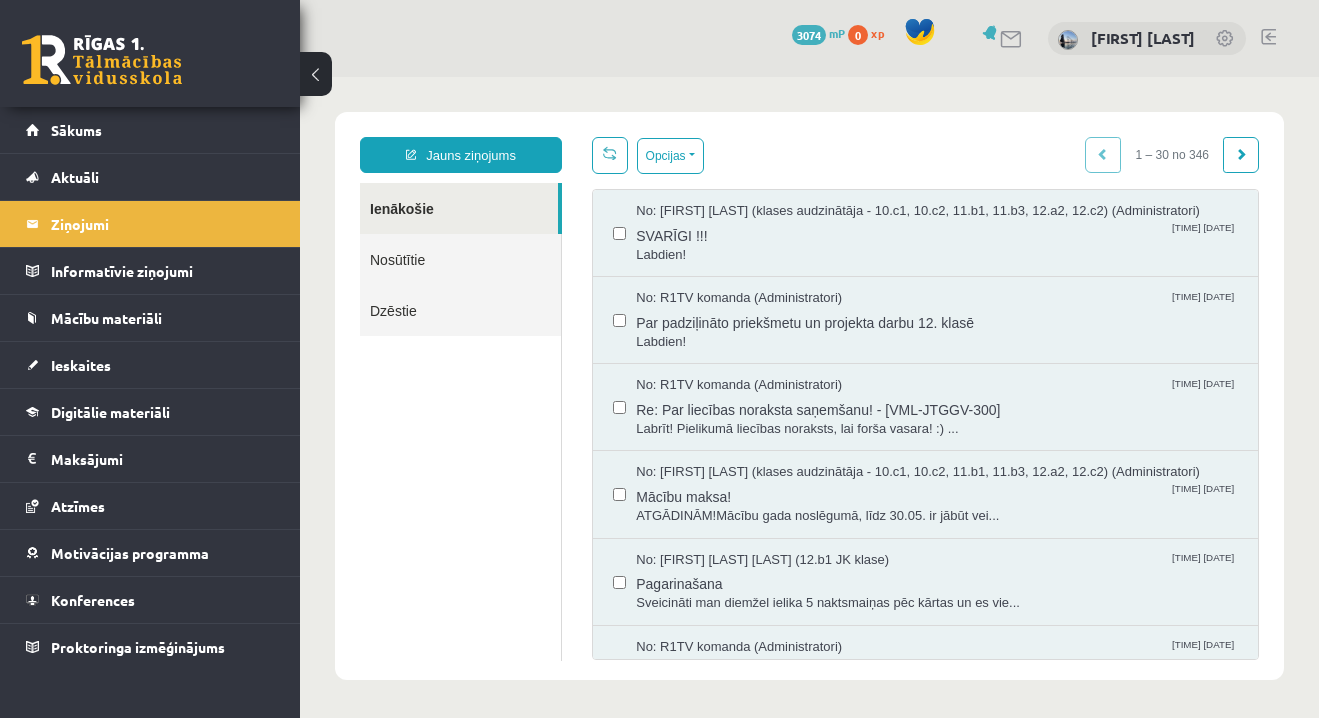 scroll, scrollTop: 0, scrollLeft: 0, axis: both 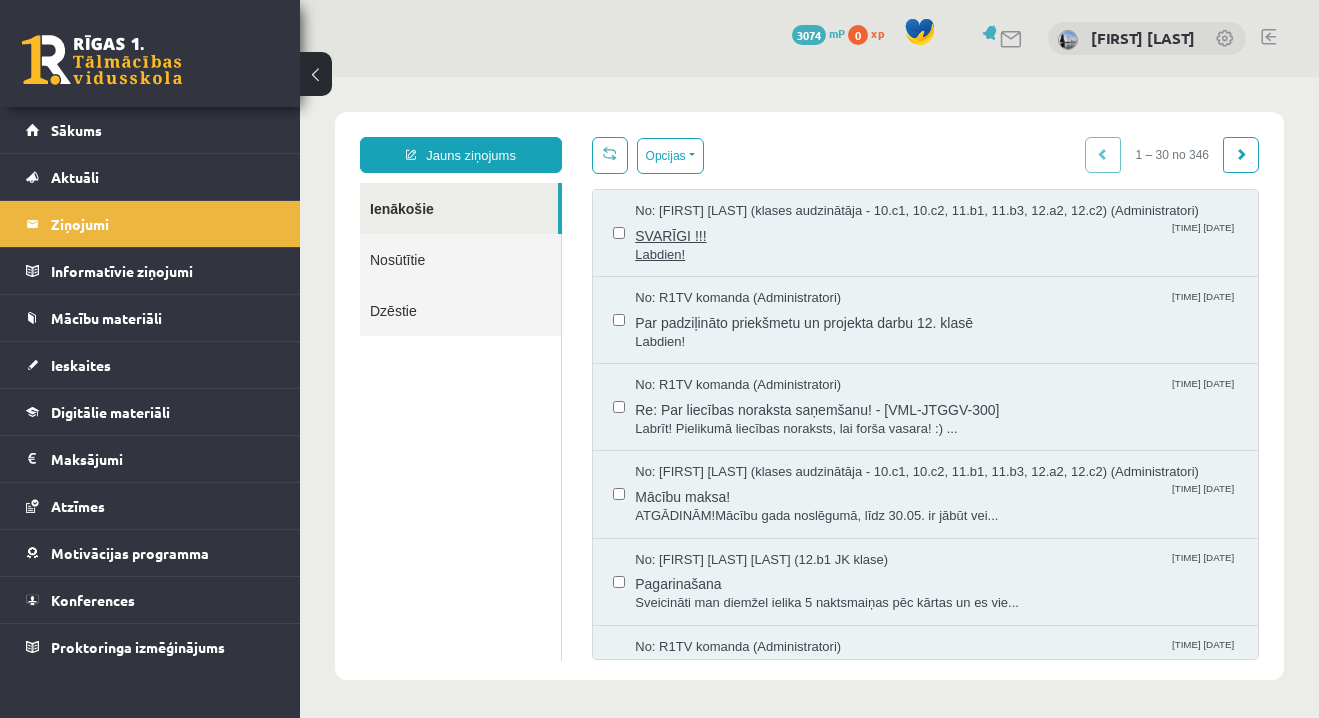 click on "SVARĪGI !!!" at bounding box center [936, 233] 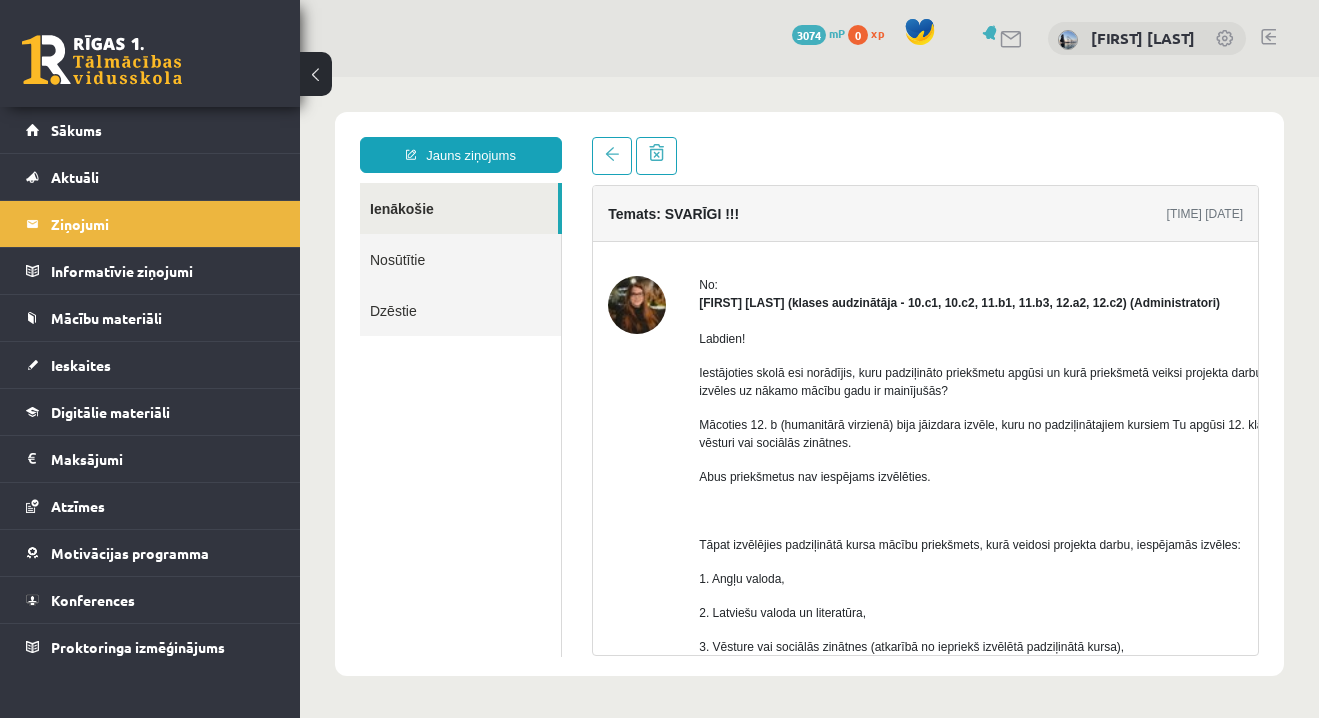 scroll, scrollTop: 0, scrollLeft: 0, axis: both 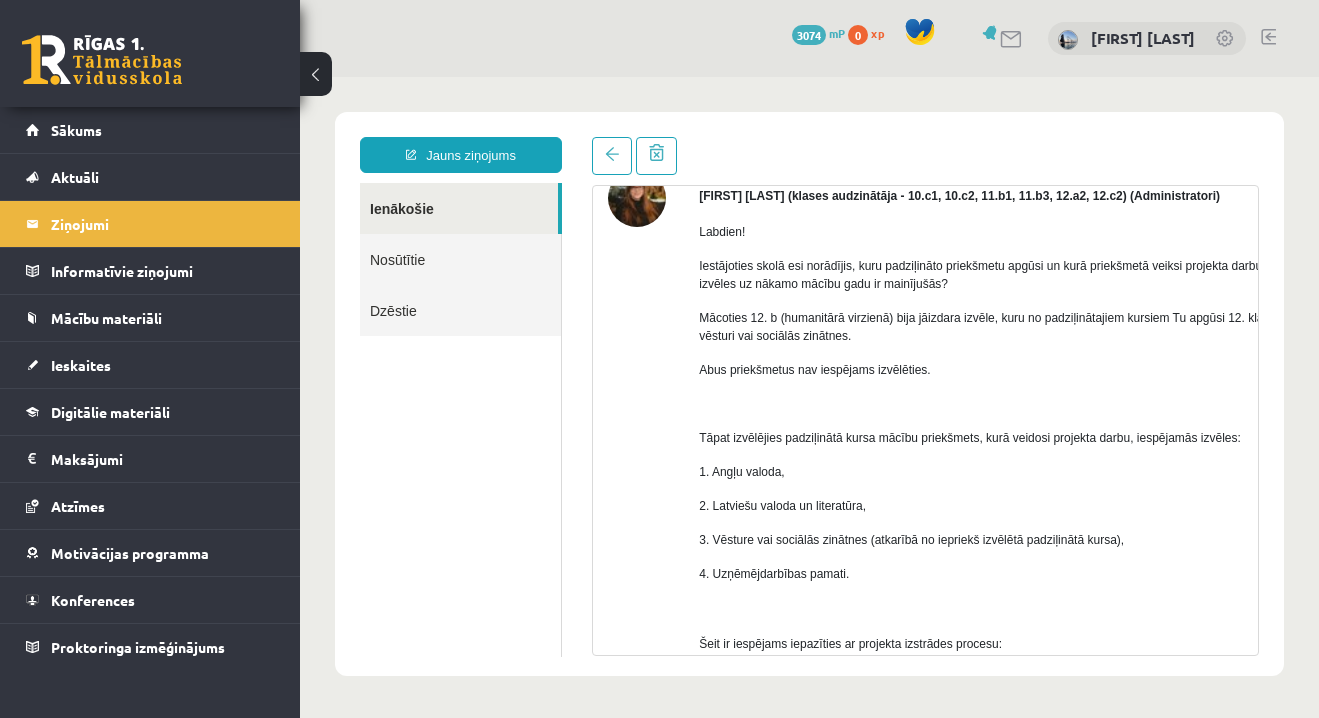 click on "Labdien! Iestājoties skolā esi norādījis, kuru padziļināto priekšmetu apgūsi un kurā priekšmetā veiksi projekta darbu! Vai izvēles uz nākamo mācību gadu ir mainījušās?  Mācoties 12. b (humanitārā virzienā) bija jāizdara izvēle, kuru no padziļinātajiem kursiem Tu apgūsi 12. klasē - vēsturi vai sociālās zinātnes. Abus priekšmetus nav iespējams izvēlēties.   Tāpat izvēlējies padziļinātā kursa mācību priekšmets, kurā veidosi projekta darbu, iespējamās izvēles: 1. Angļu valoda, 2. Latviešu valoda un literatūra, 3. Vēsture vai sociālās zinātnes (atkarībā no iepriekš izvēlētā padziļinātā kursa), 4. Uzņēmējdarbības pamati.   Šeit ir iespējams iepazīties ar projekta izstrādes procesu: 	   https://www.skola2030.lv/lv/skolotajiem/projekta-darbs 	 https://eskola.r1tv.lv/system/uploads/attachment/file/1117159/__Projekta_Darbu_Vadl%C4%ABnijas.pdf
Ļoti gaidām Tavu atbildi. Lai jauka diena!" at bounding box center (994, 558) 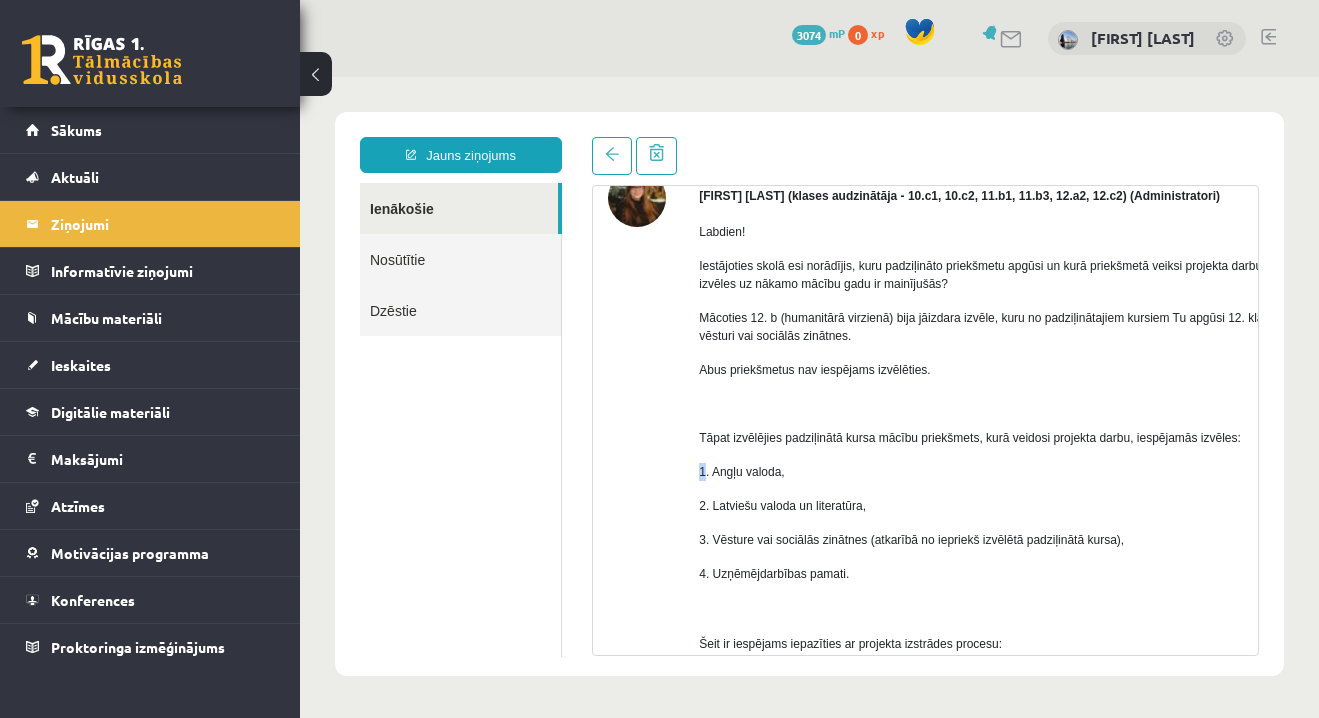 click on "Labdien! Iestājoties skolā esi norādījis, kuru padziļināto priekšmetu apgūsi un kurā priekšmetā veiksi projekta darbu! Vai izvēles uz nākamo mācību gadu ir mainījušās?  Mācoties 12. b (humanitārā virzienā) bija jāizdara izvēle, kuru no padziļinātajiem kursiem Tu apgūsi 12. klasē - vēsturi vai sociālās zinātnes. Abus priekšmetus nav iespējams izvēlēties.   Tāpat izvēlējies padziļinātā kursa mācību priekšmets, kurā veidosi projekta darbu, iespējamās izvēles: 1. Angļu valoda, 2. Latviešu valoda un literatūra, 3. Vēsture vai sociālās zinātnes (atkarībā no iepriekš izvēlētā padziļinātā kursa), 4. Uzņēmējdarbības pamati.   Šeit ir iespējams iepazīties ar projekta izstrādes procesu: 	   https://www.skola2030.lv/lv/skolotajiem/projekta-darbs 	 https://eskola.r1tv.lv/system/uploads/attachment/file/1117159/__Projekta_Darbu_Vadl%C4%ABnijas.pdf
Ļoti gaidām Tavu atbildi. Lai jauka diena!" at bounding box center [994, 558] 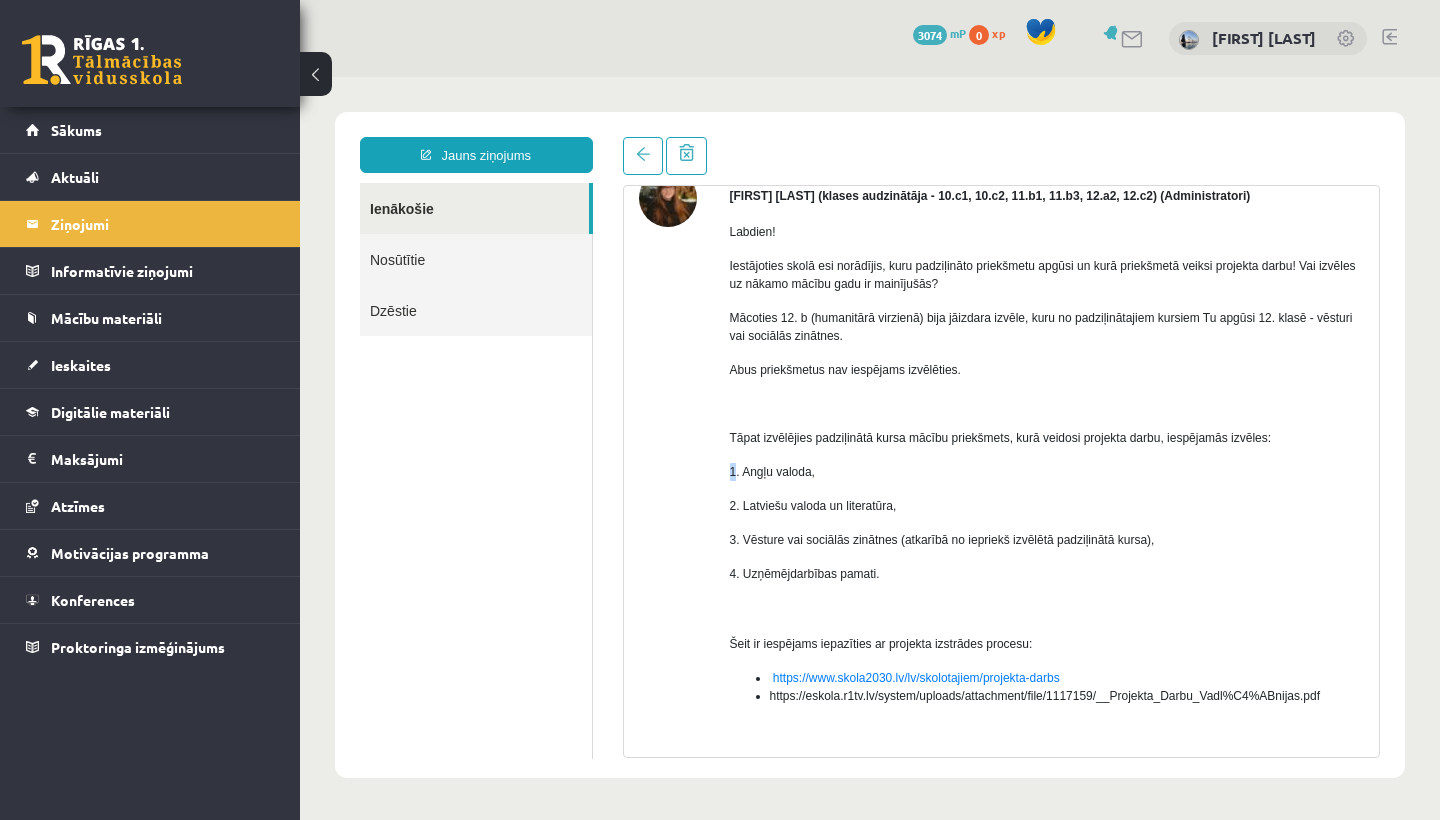 scroll, scrollTop: 0, scrollLeft: 0, axis: both 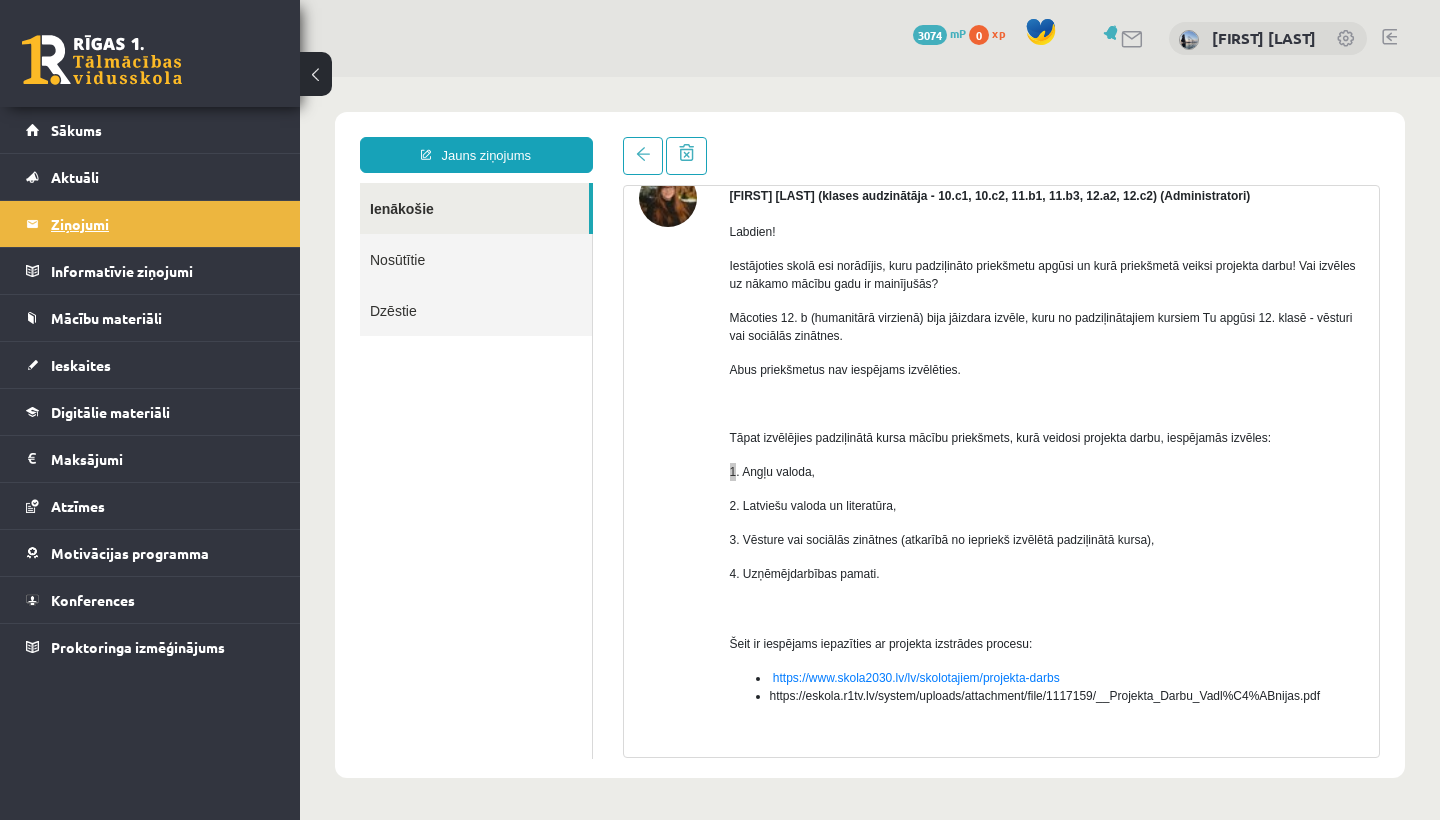 click on "Ziņojumi
1" at bounding box center (163, 224) 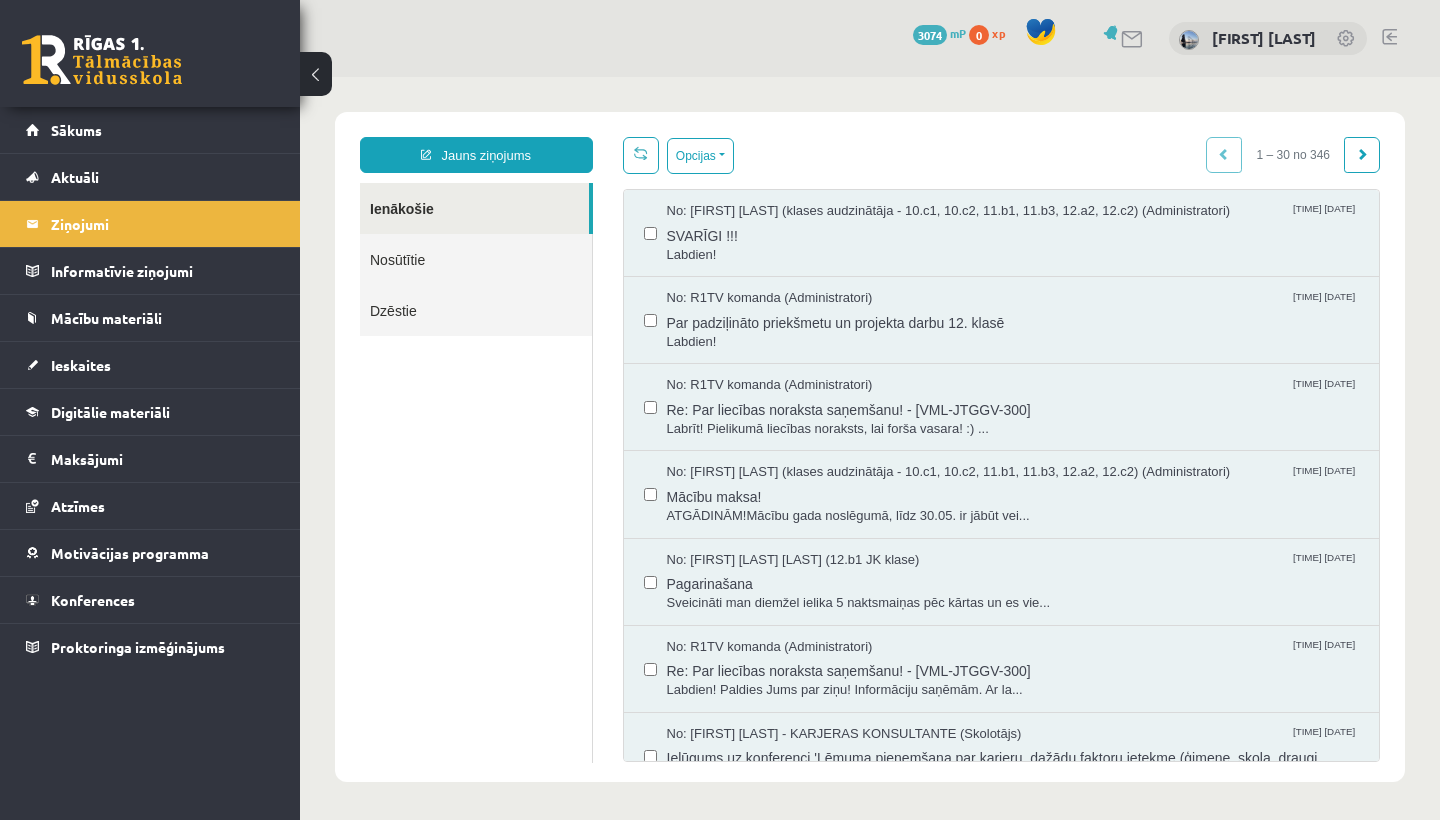 scroll, scrollTop: 0, scrollLeft: 0, axis: both 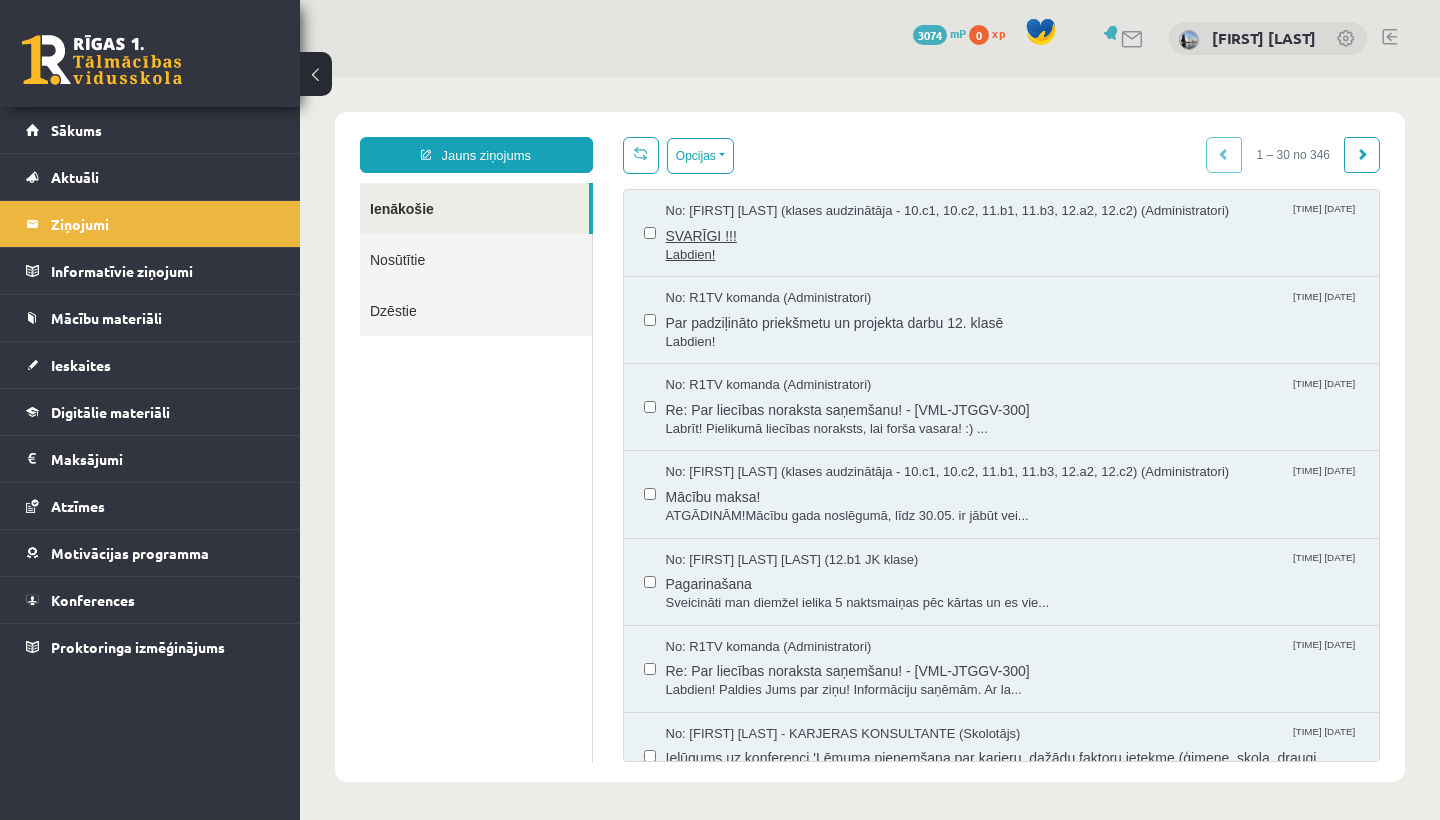 click on "SVARĪGI !!!" at bounding box center [1013, 233] 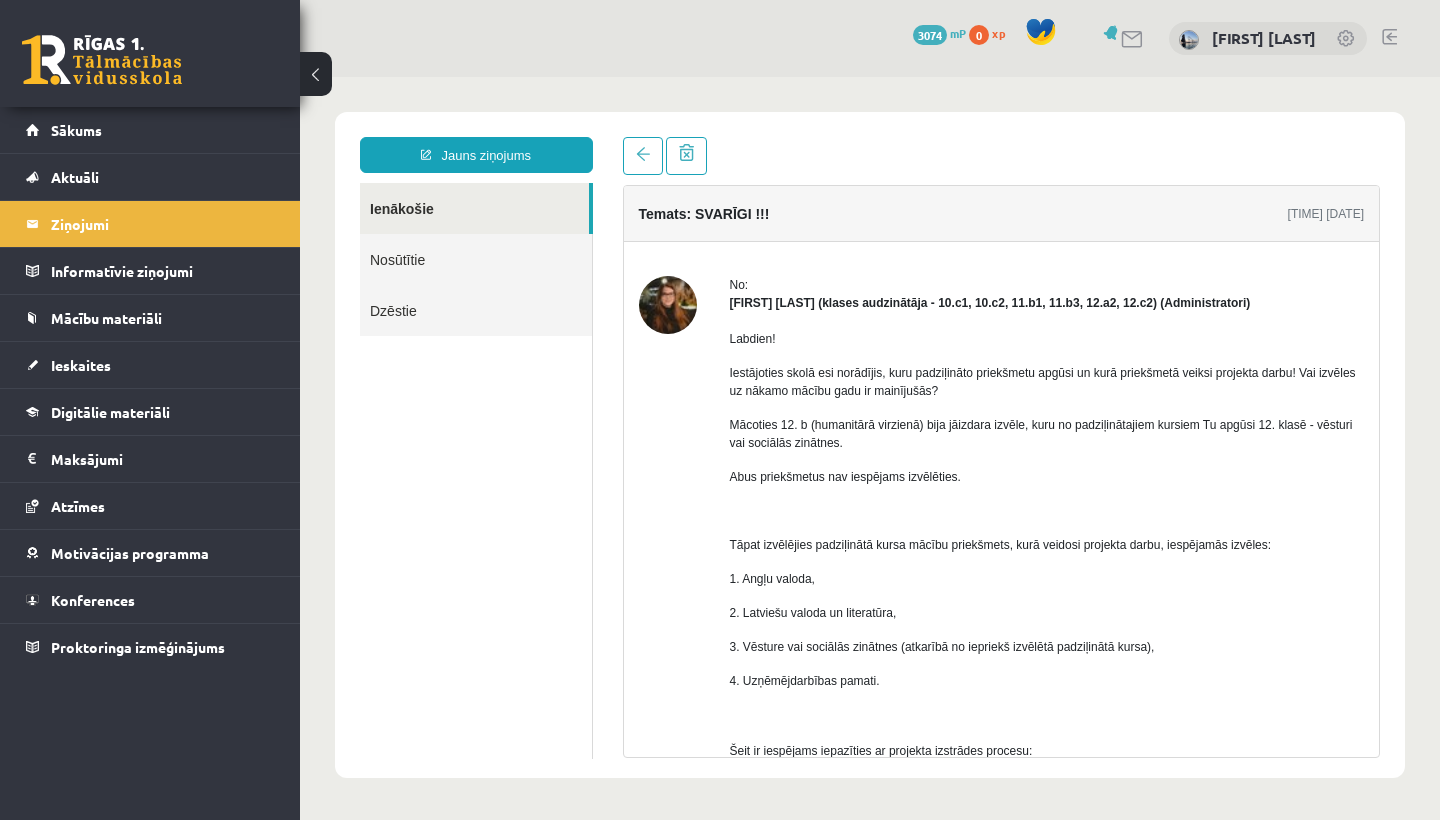scroll, scrollTop: 0, scrollLeft: 0, axis: both 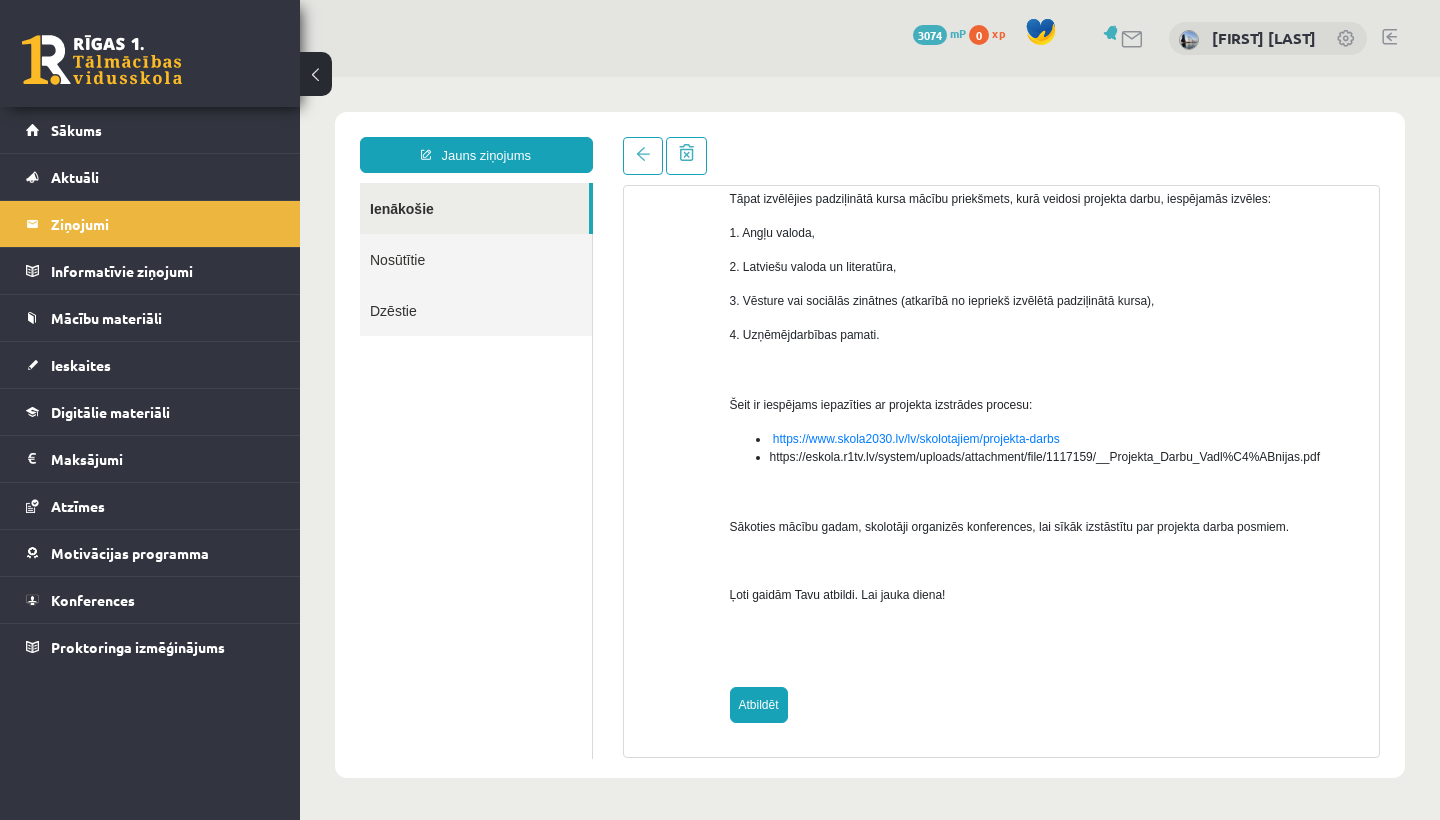 click on "Atbildēt" at bounding box center [759, 705] 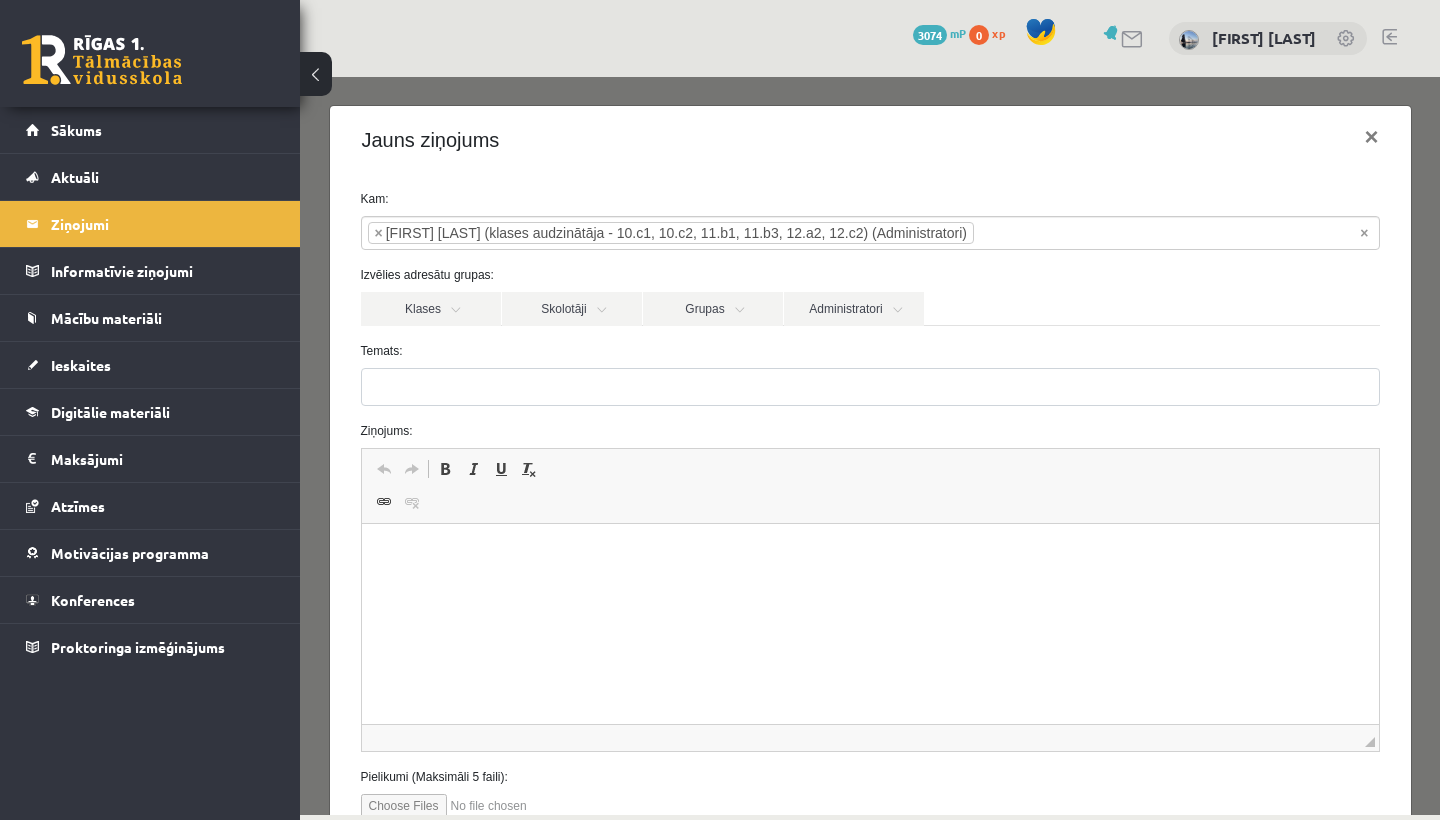 type on "**********" 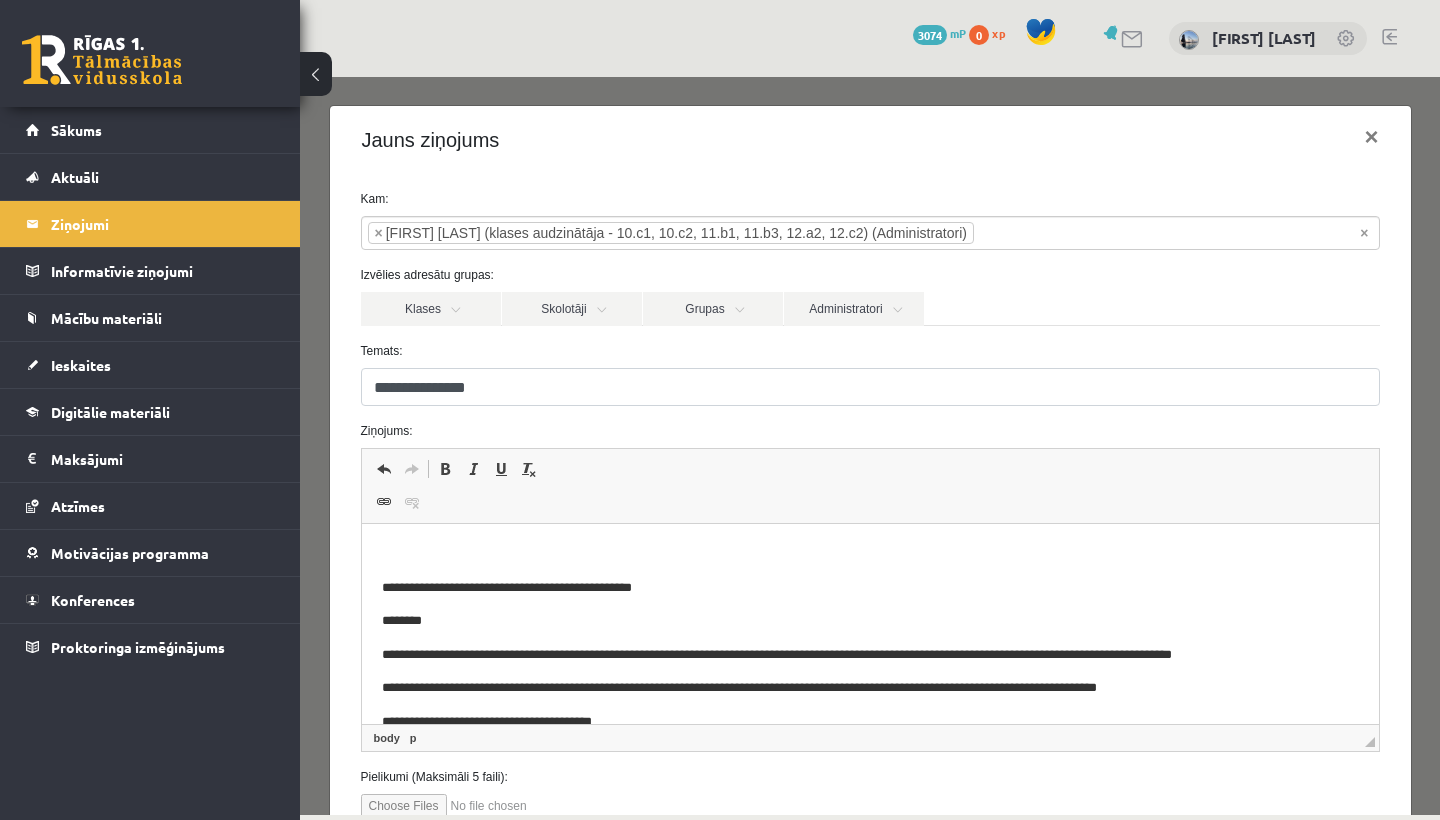 click at bounding box center [869, 554] 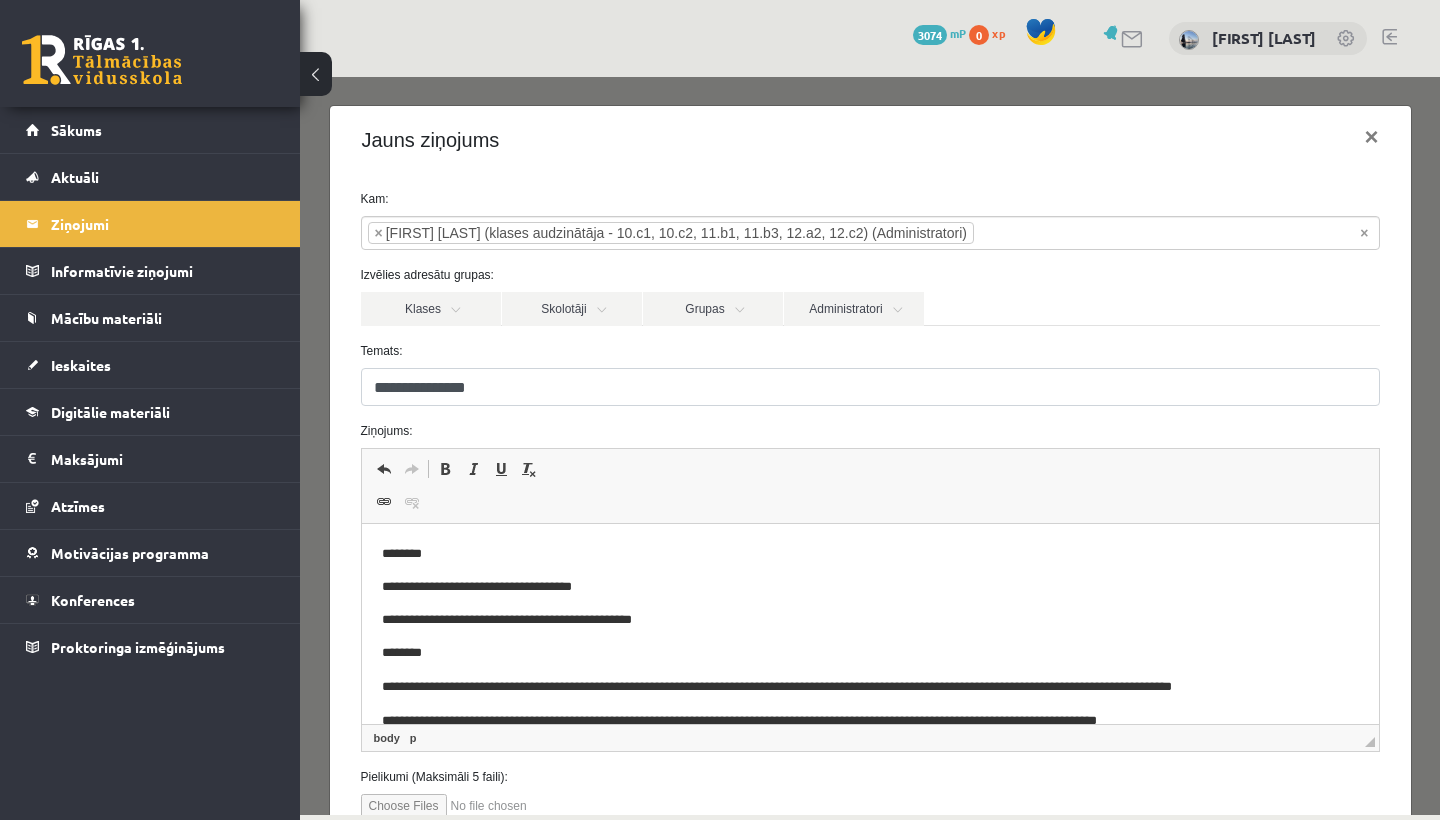 click on "**********" at bounding box center [869, 587] 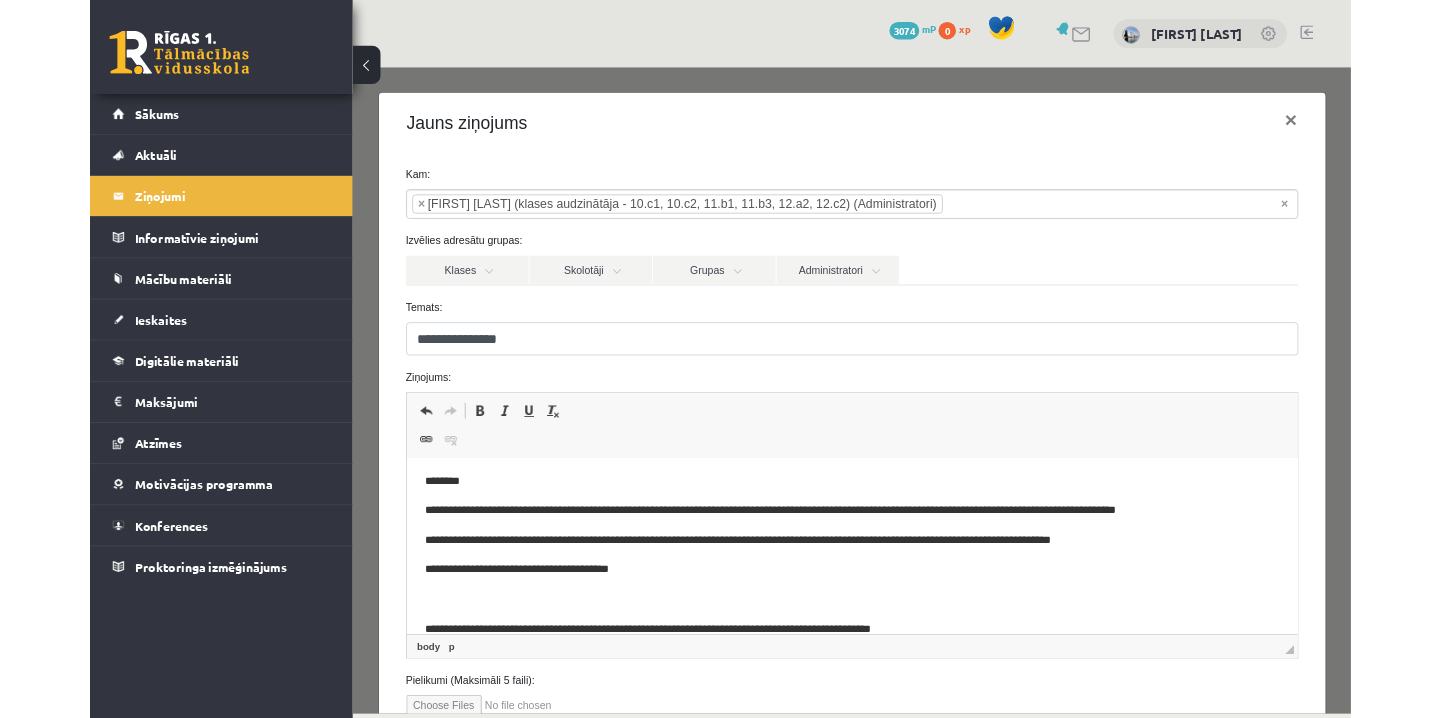 scroll, scrollTop: 102, scrollLeft: 0, axis: vertical 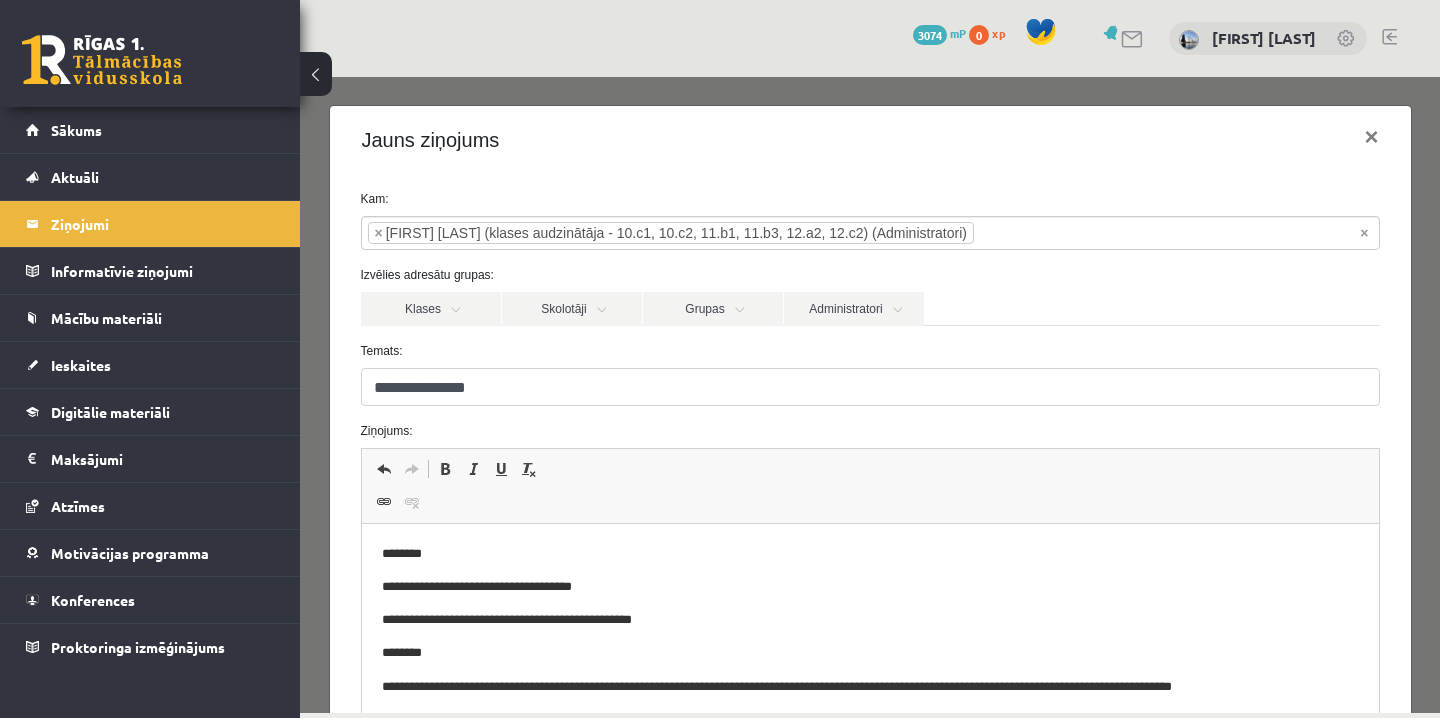 click on "**********" at bounding box center (869, 587) 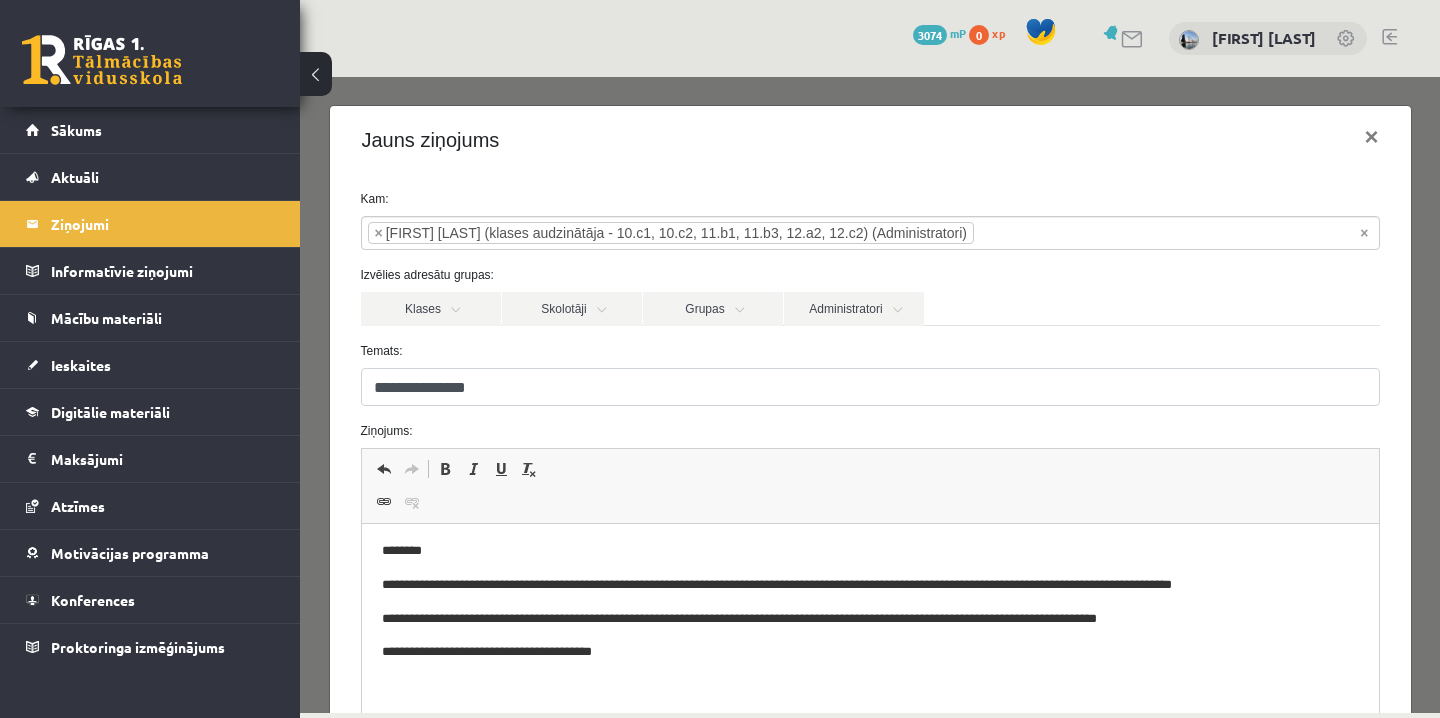 scroll, scrollTop: 100, scrollLeft: 0, axis: vertical 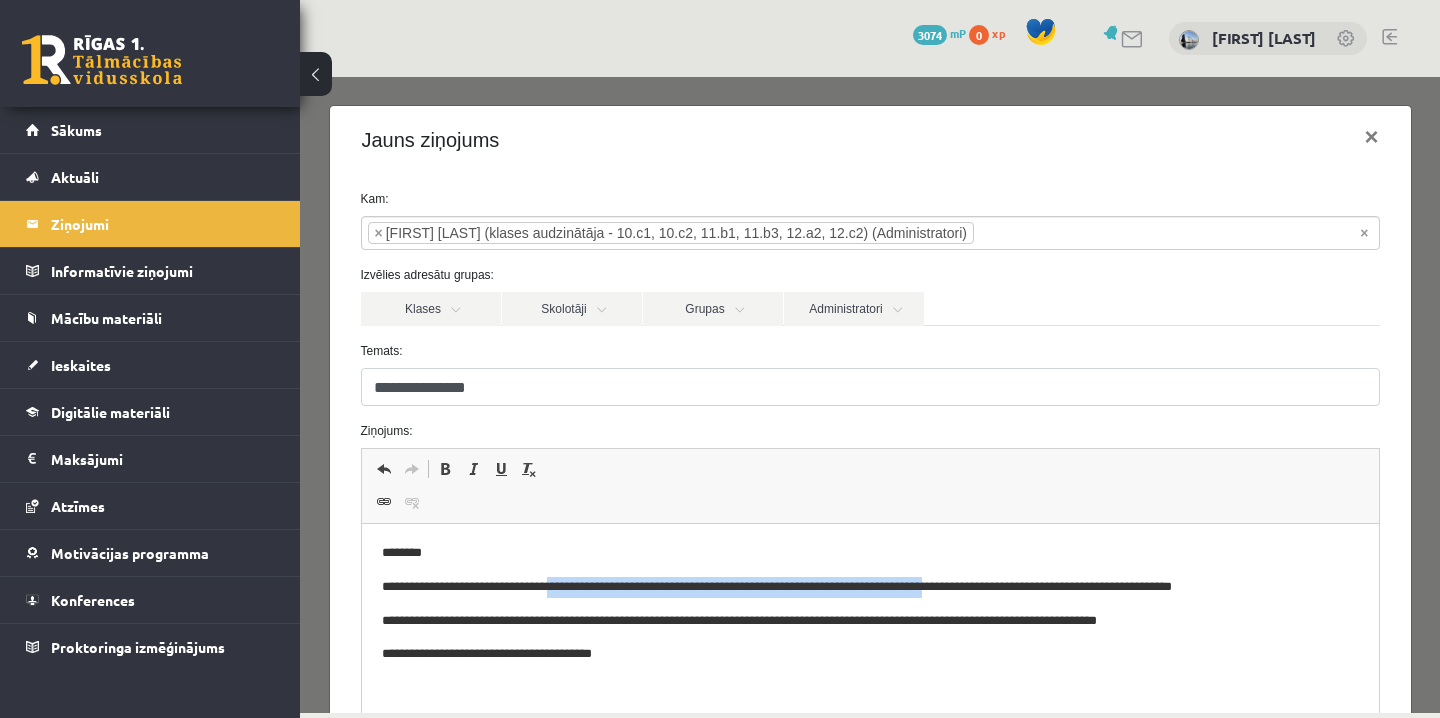 drag, startPoint x: 556, startPoint y: 585, endPoint x: 989, endPoint y: 584, distance: 433.00116 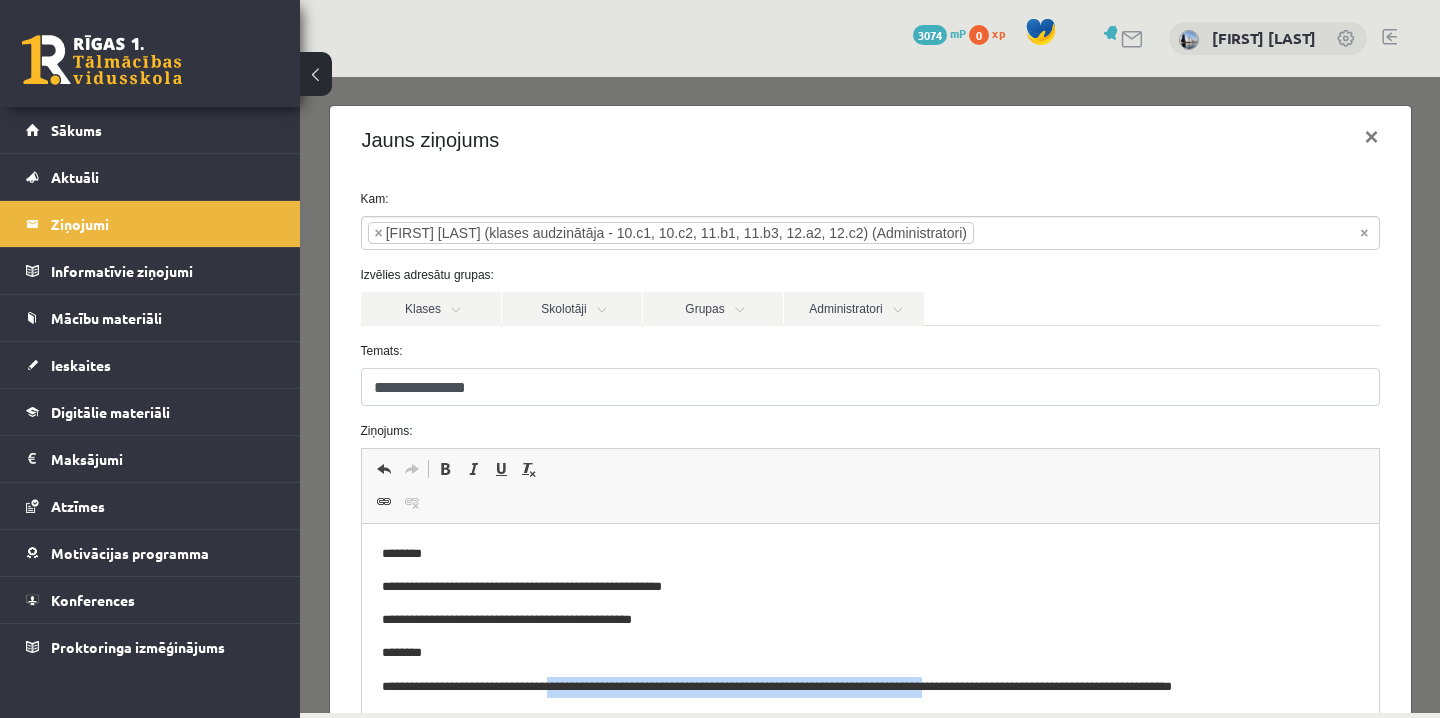 scroll, scrollTop: 0, scrollLeft: 0, axis: both 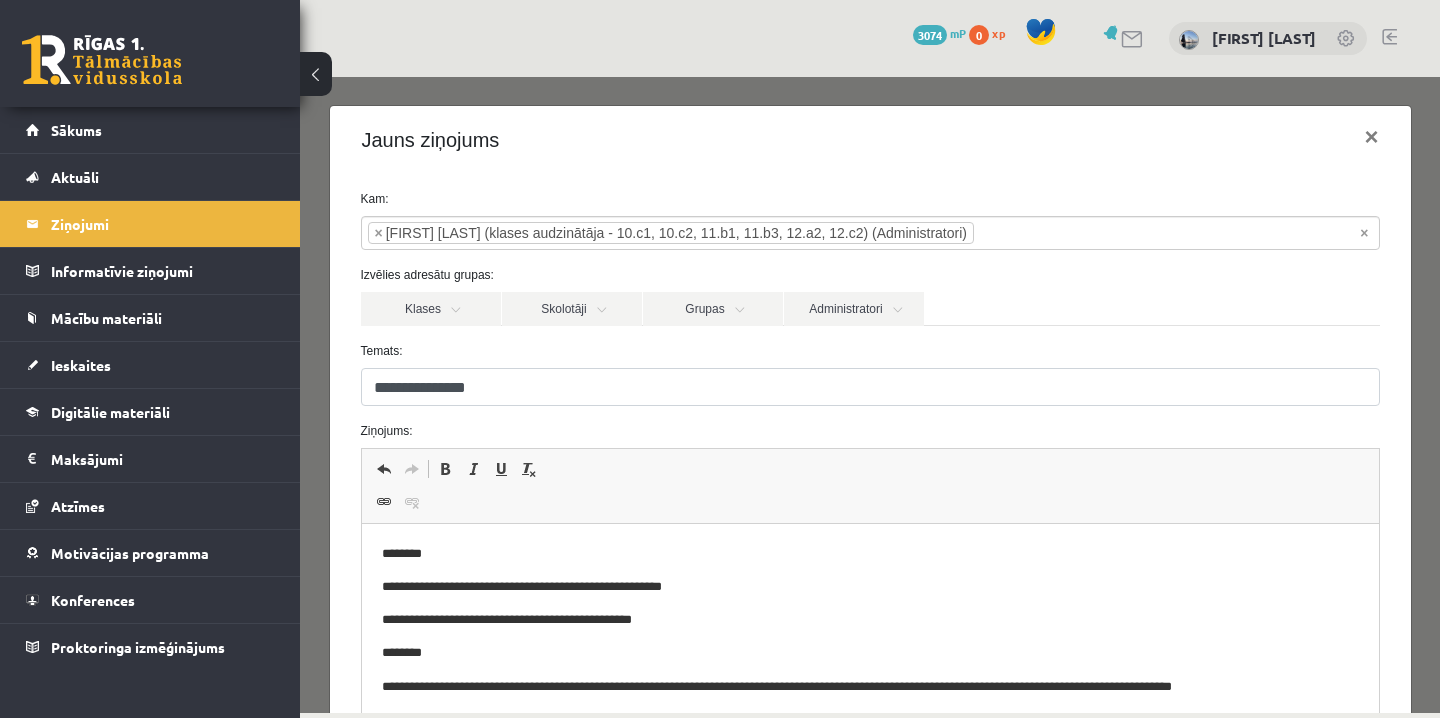 click on "**********" at bounding box center [869, 587] 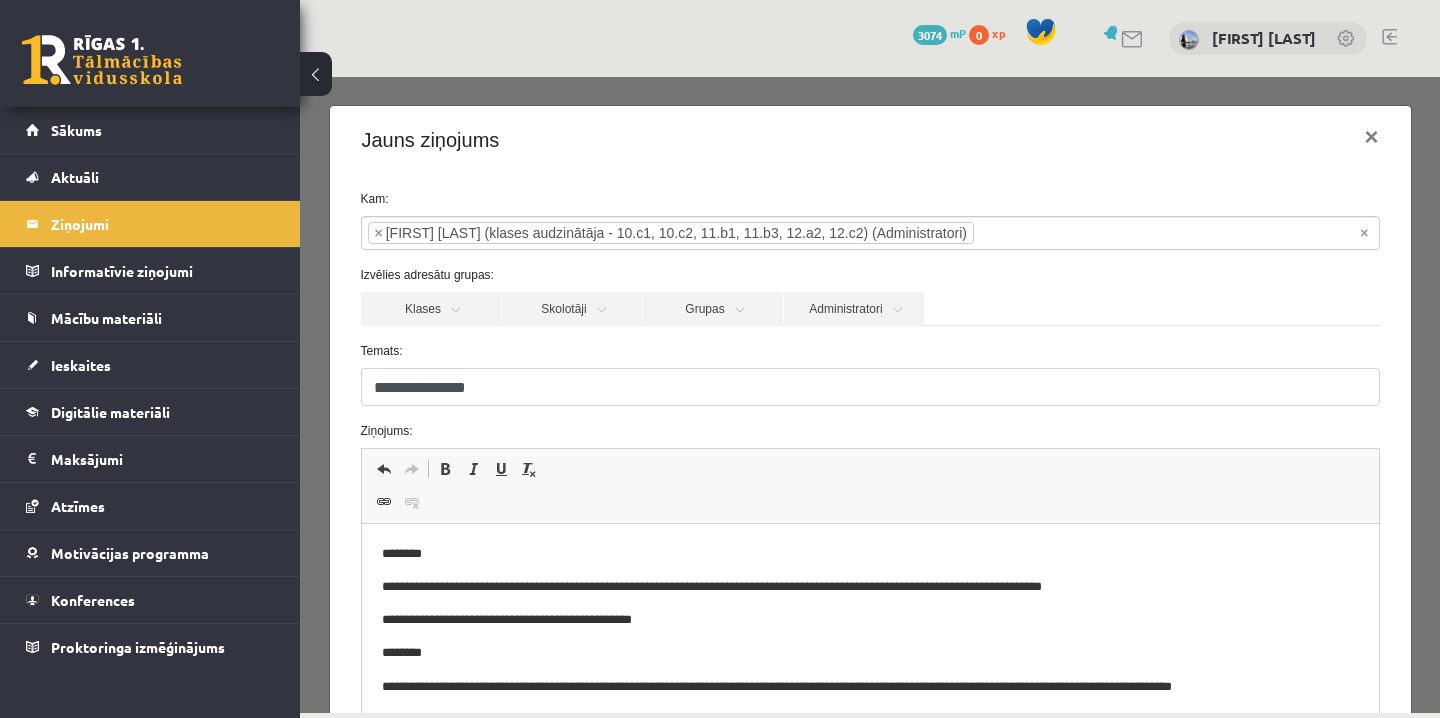 click on "**********" at bounding box center (853, 586) 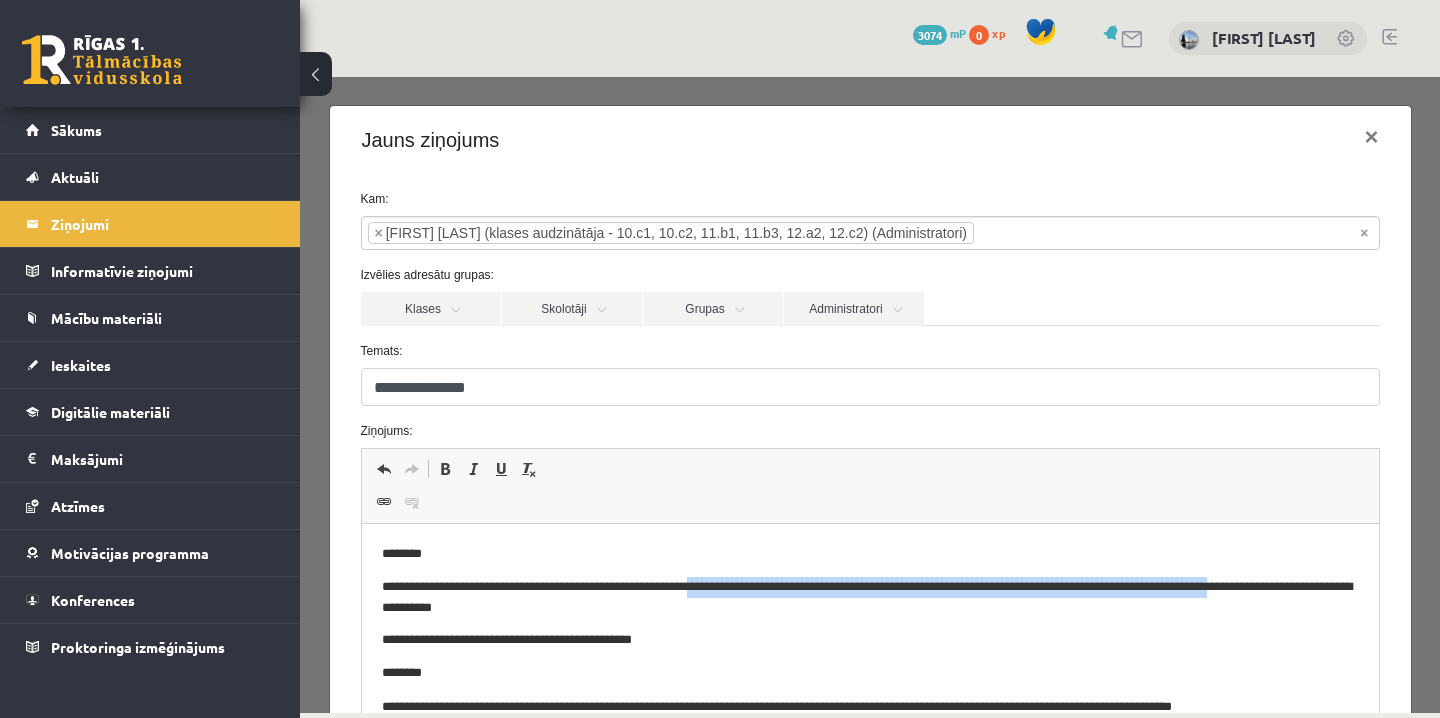drag, startPoint x: 1332, startPoint y: 588, endPoint x: 727, endPoint y: 580, distance: 605.0529 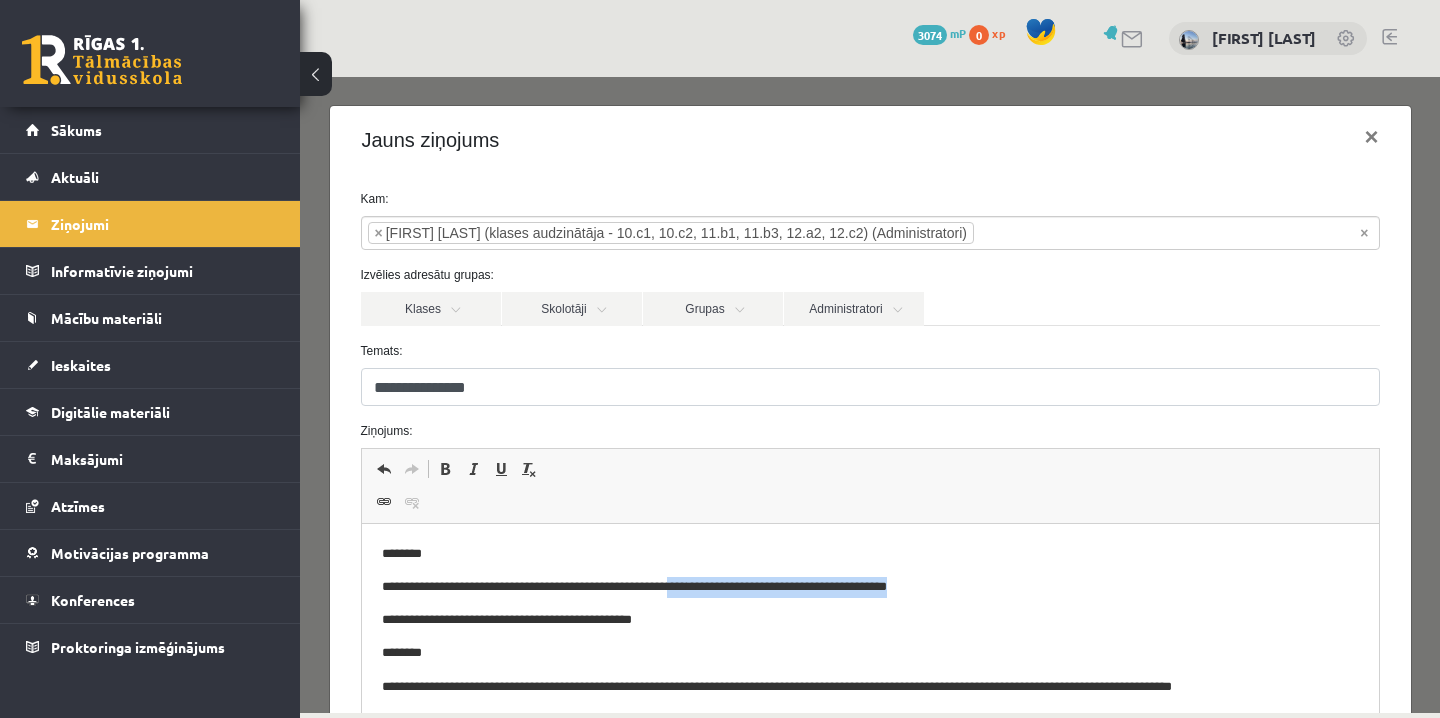 drag, startPoint x: 988, startPoint y: 590, endPoint x: 701, endPoint y: 592, distance: 287.00696 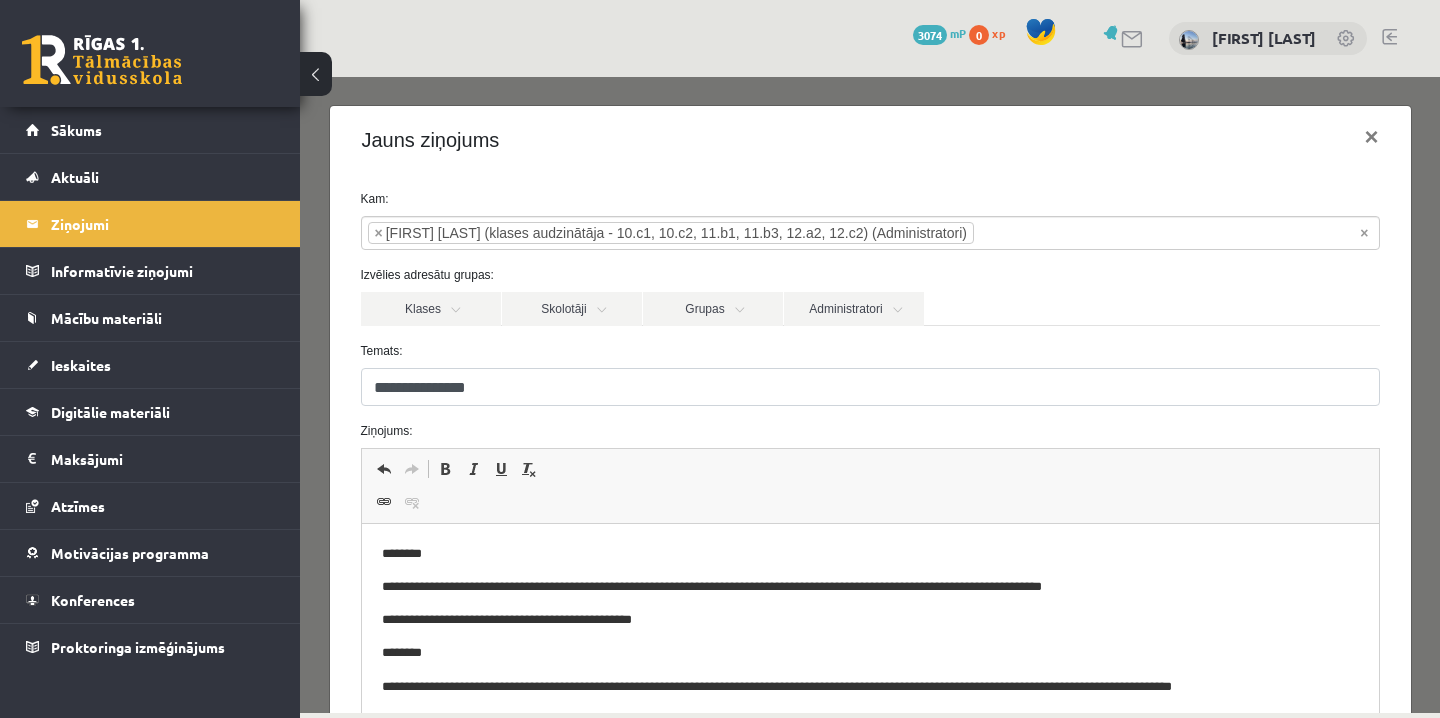 click on "**********" at bounding box center [853, 586] 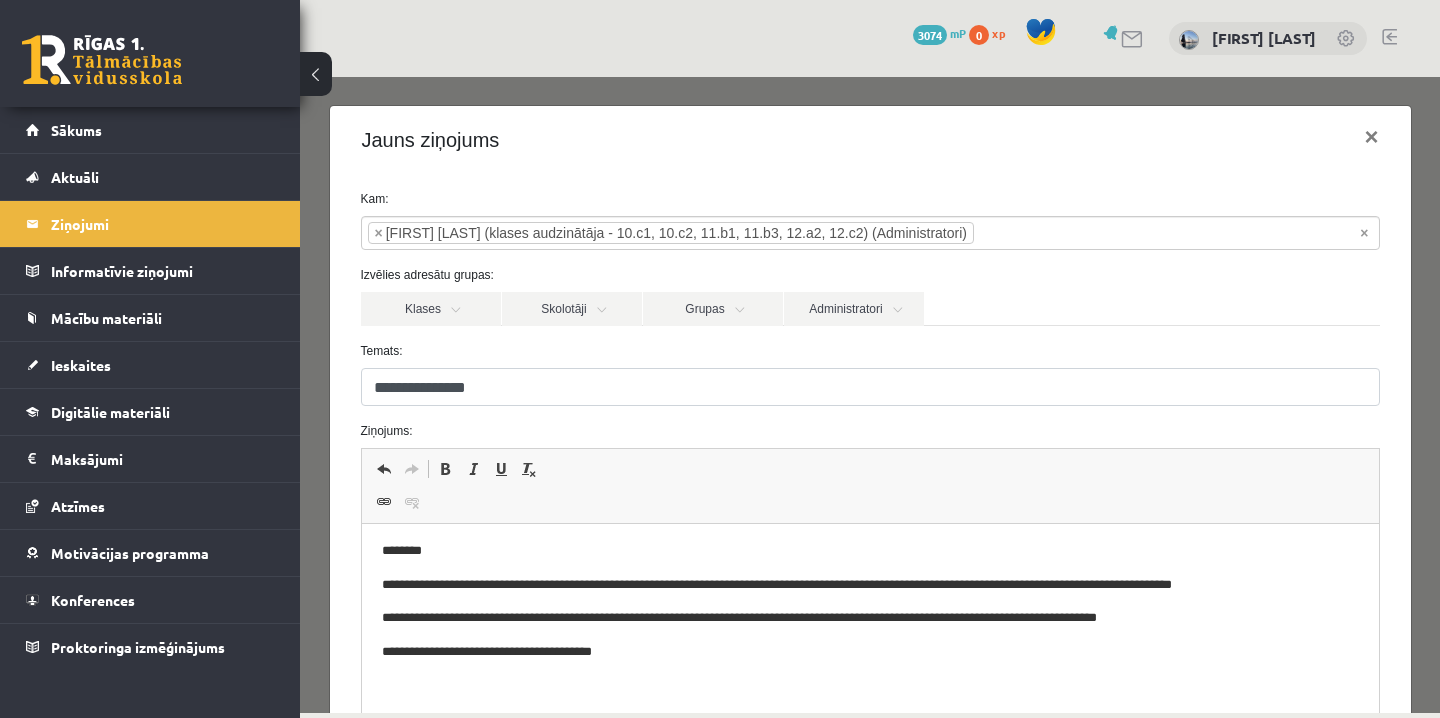 scroll, scrollTop: 154, scrollLeft: 0, axis: vertical 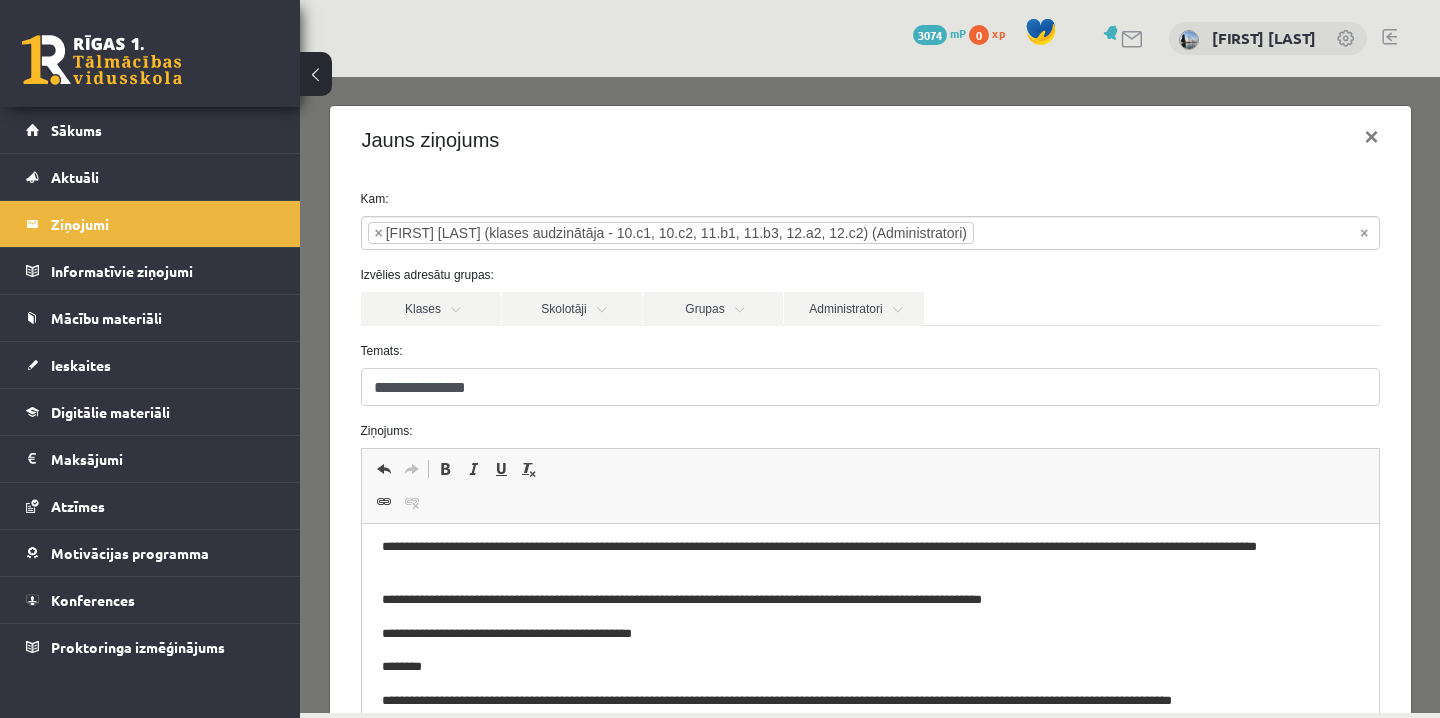 click on "**********" at bounding box center [681, 599] 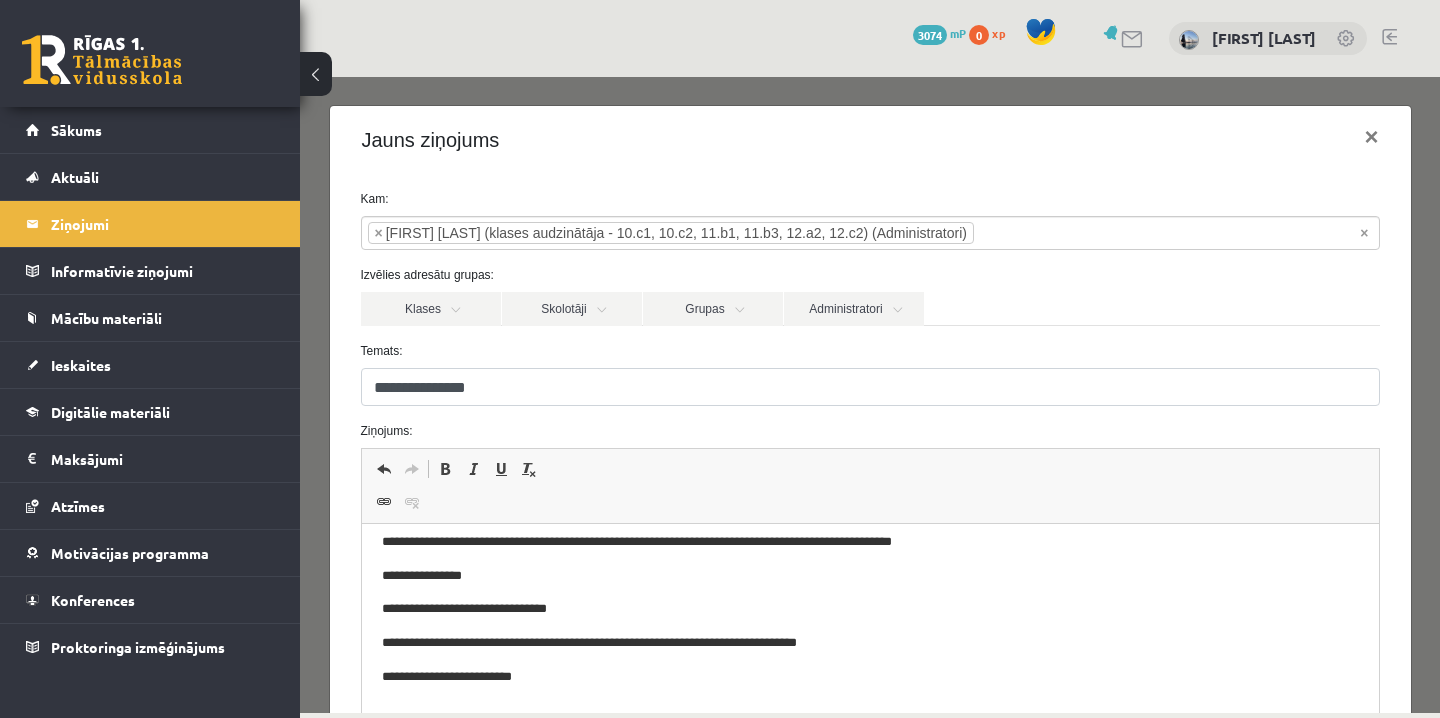scroll, scrollTop: 336, scrollLeft: 0, axis: vertical 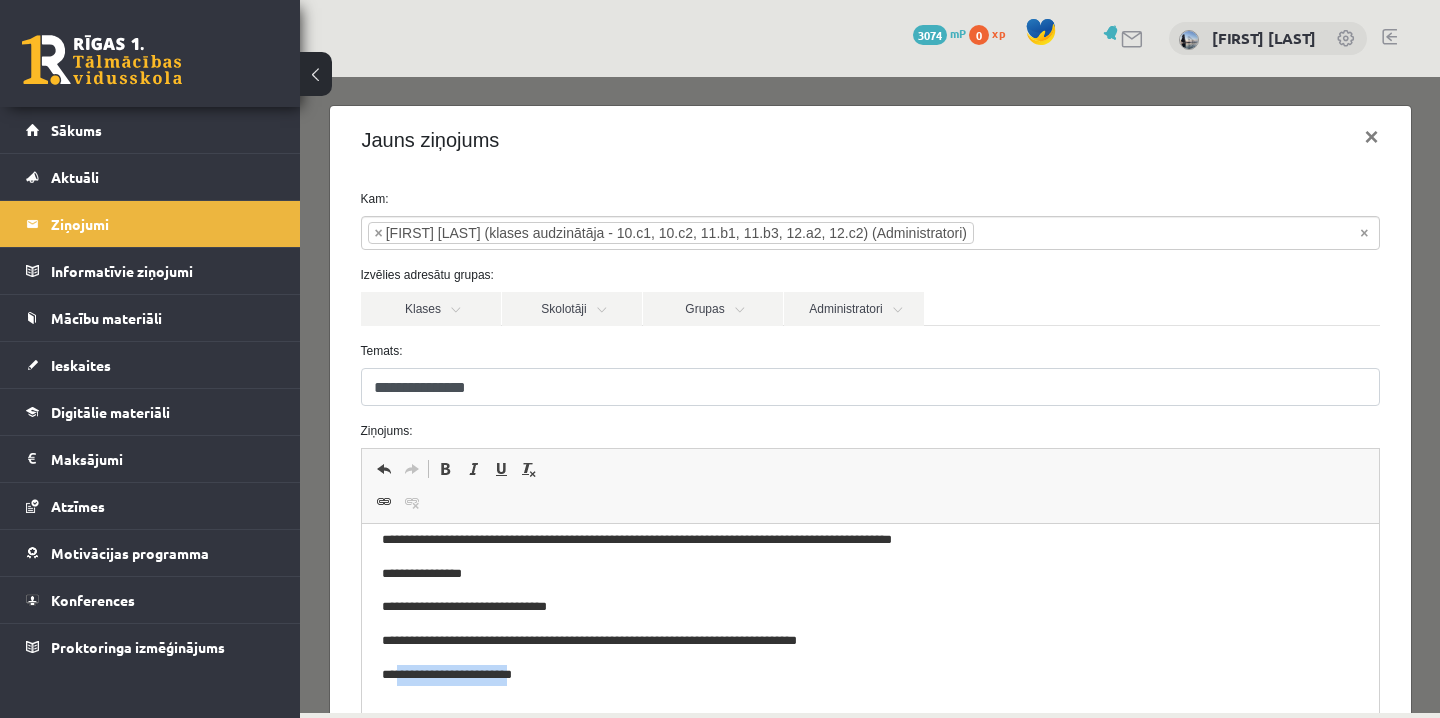 drag, startPoint x: 543, startPoint y: 668, endPoint x: 397, endPoint y: 666, distance: 146.0137 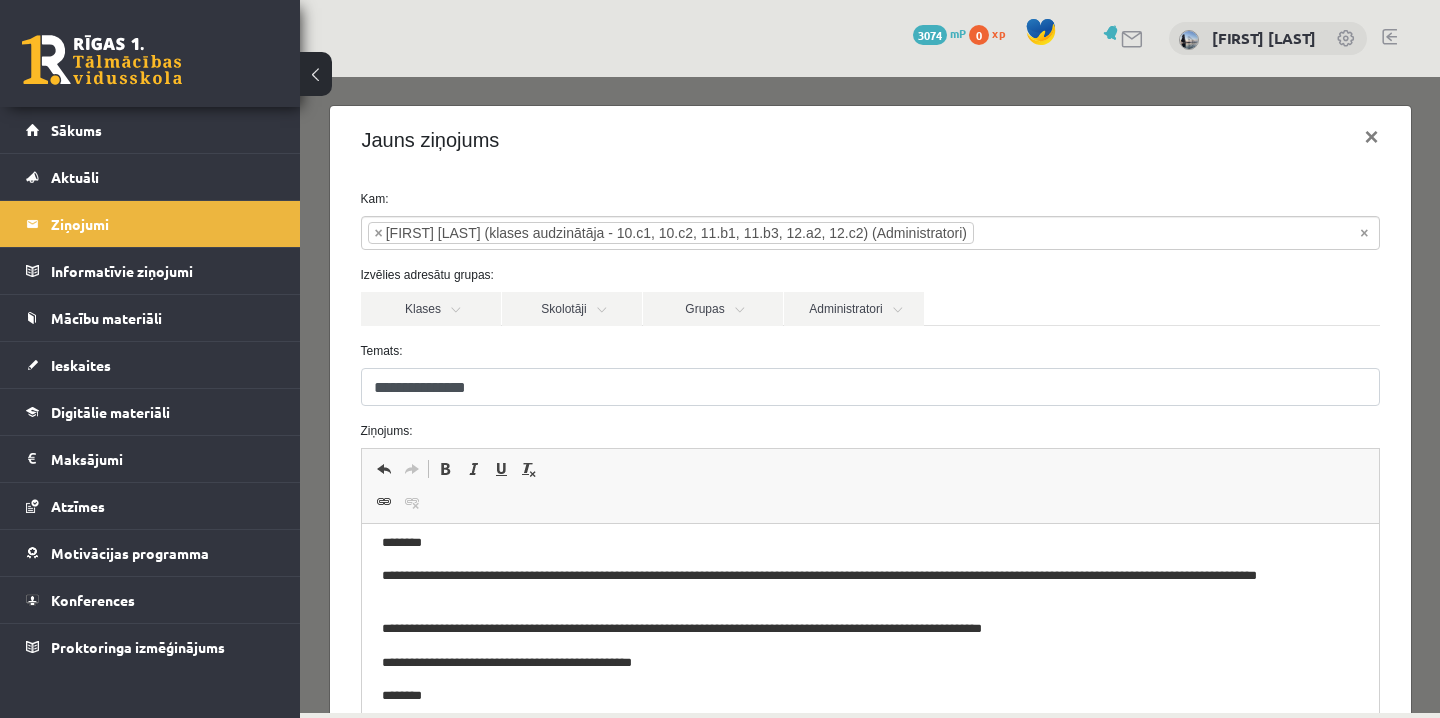 scroll, scrollTop: 38, scrollLeft: 0, axis: vertical 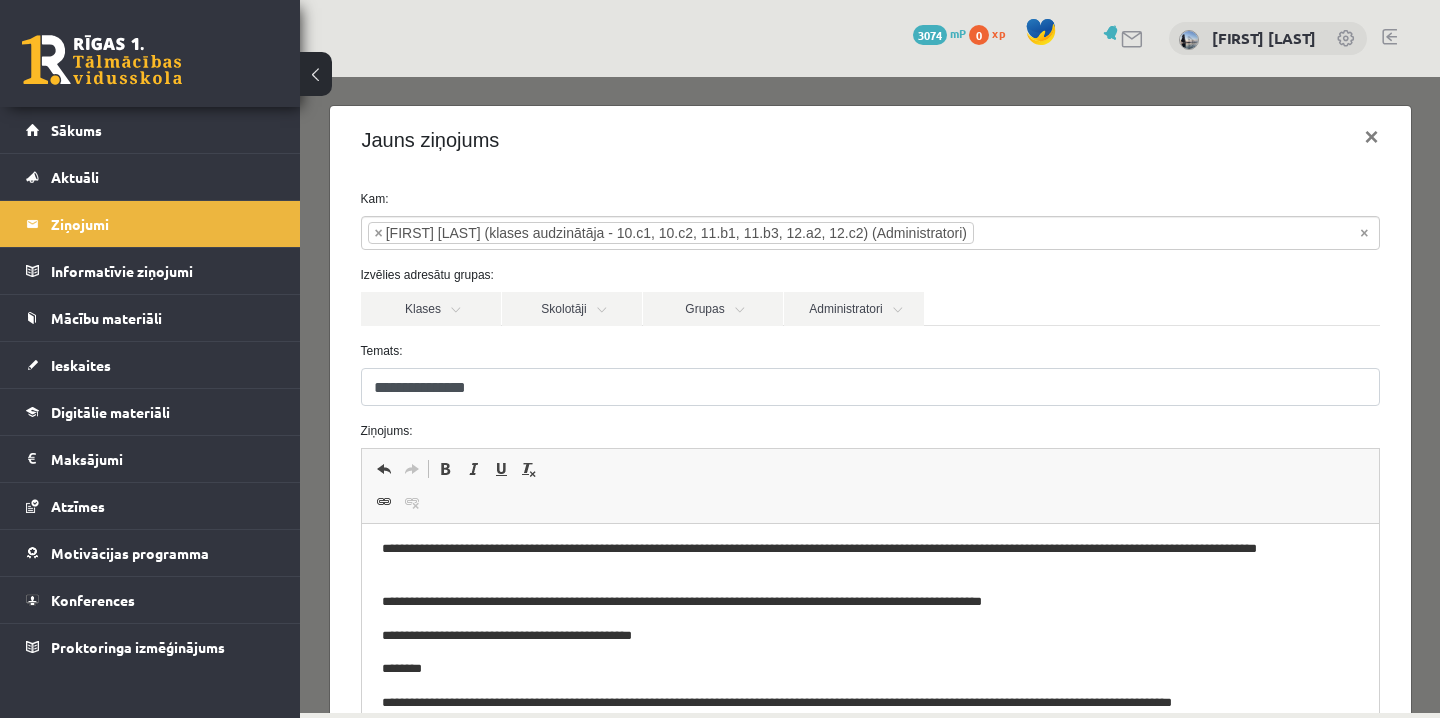 click on "**********" at bounding box center [681, 601] 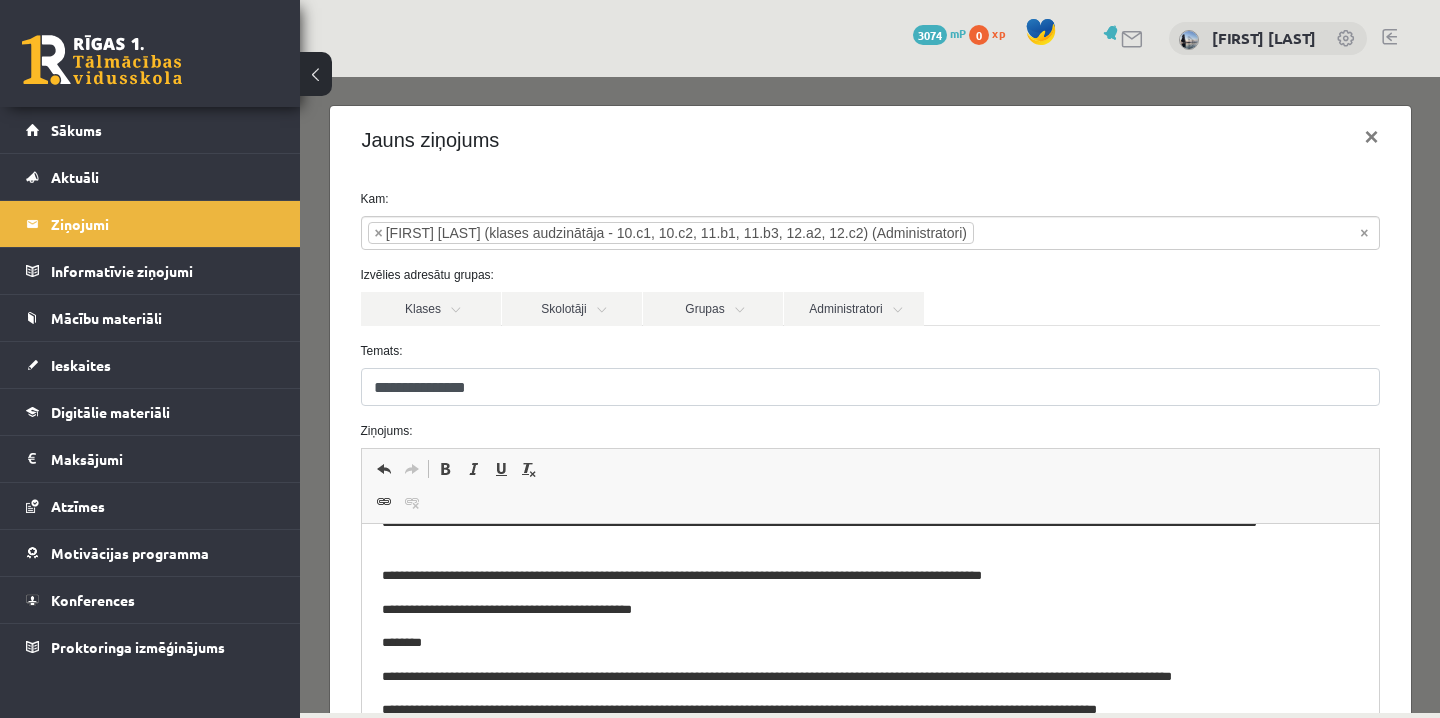 scroll, scrollTop: 59, scrollLeft: 0, axis: vertical 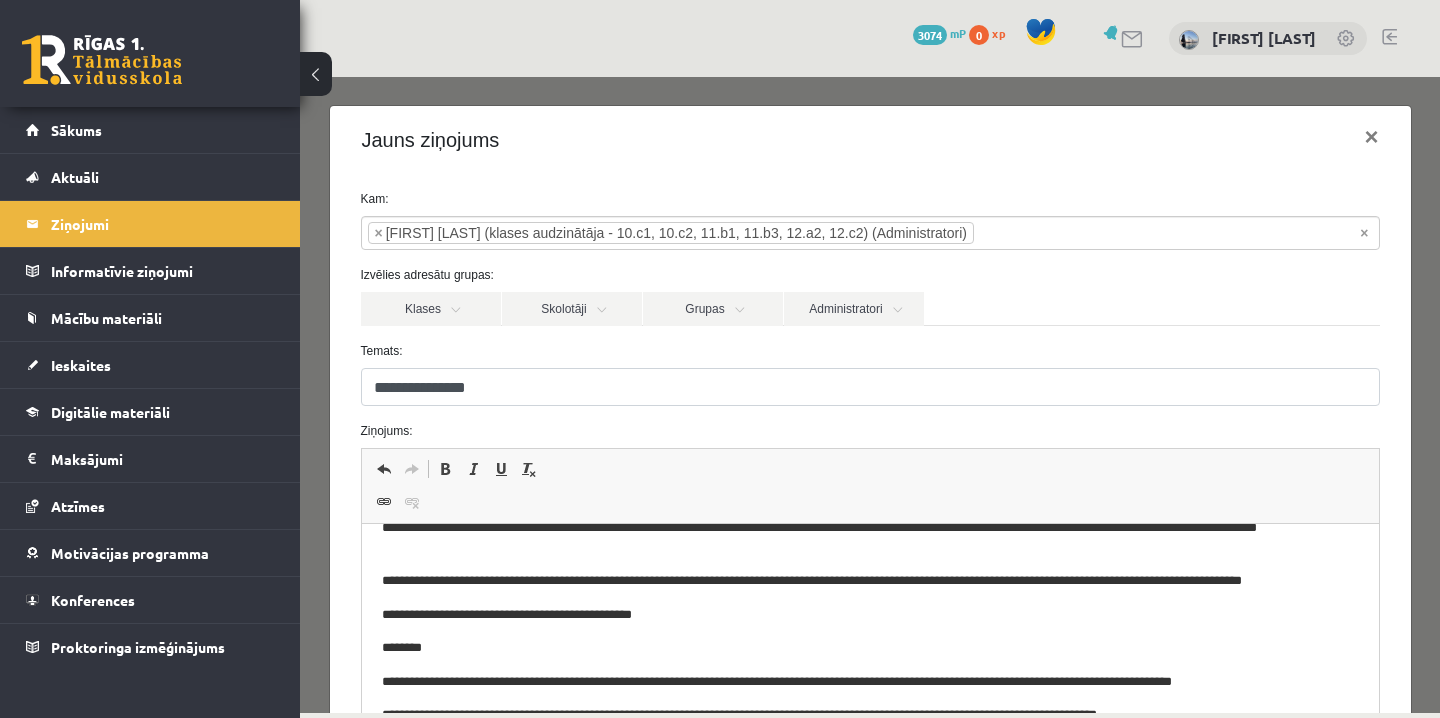 click on "**********" at bounding box center [811, 580] 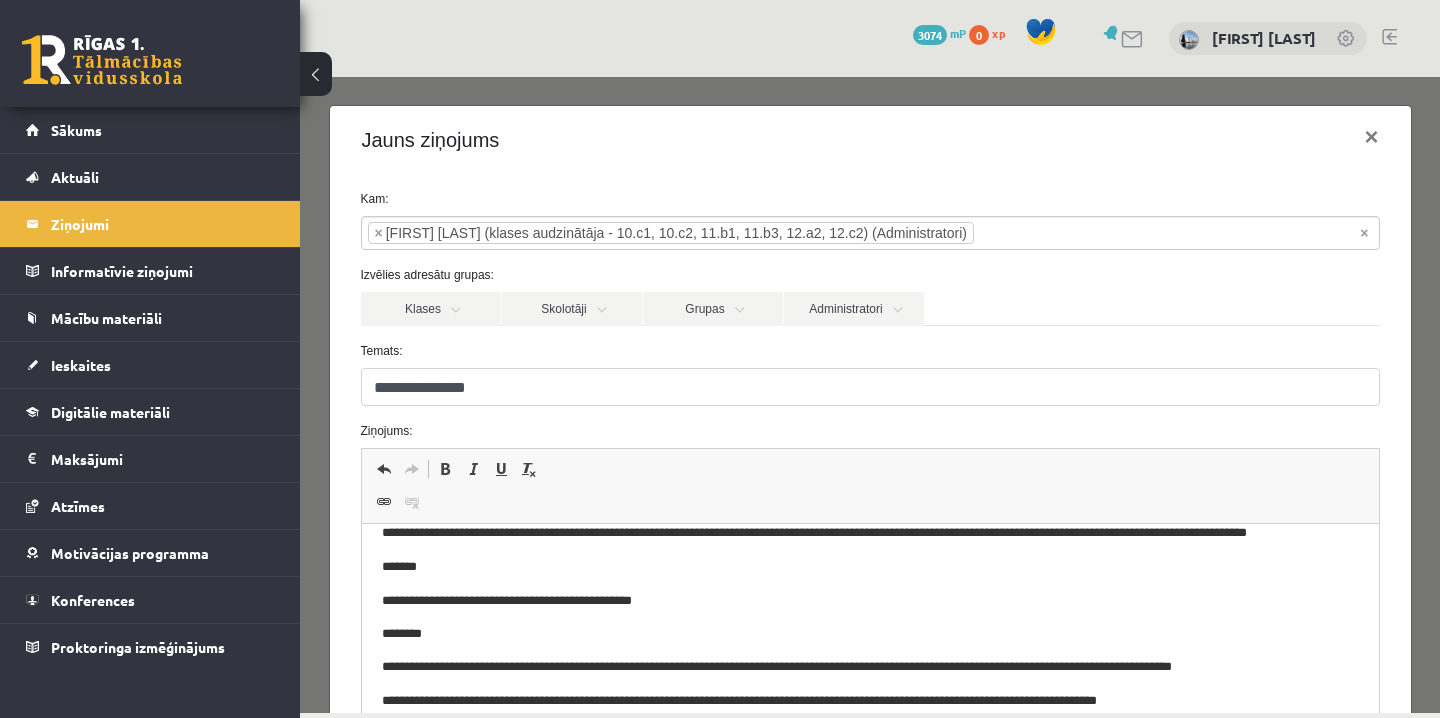scroll, scrollTop: 103, scrollLeft: 0, axis: vertical 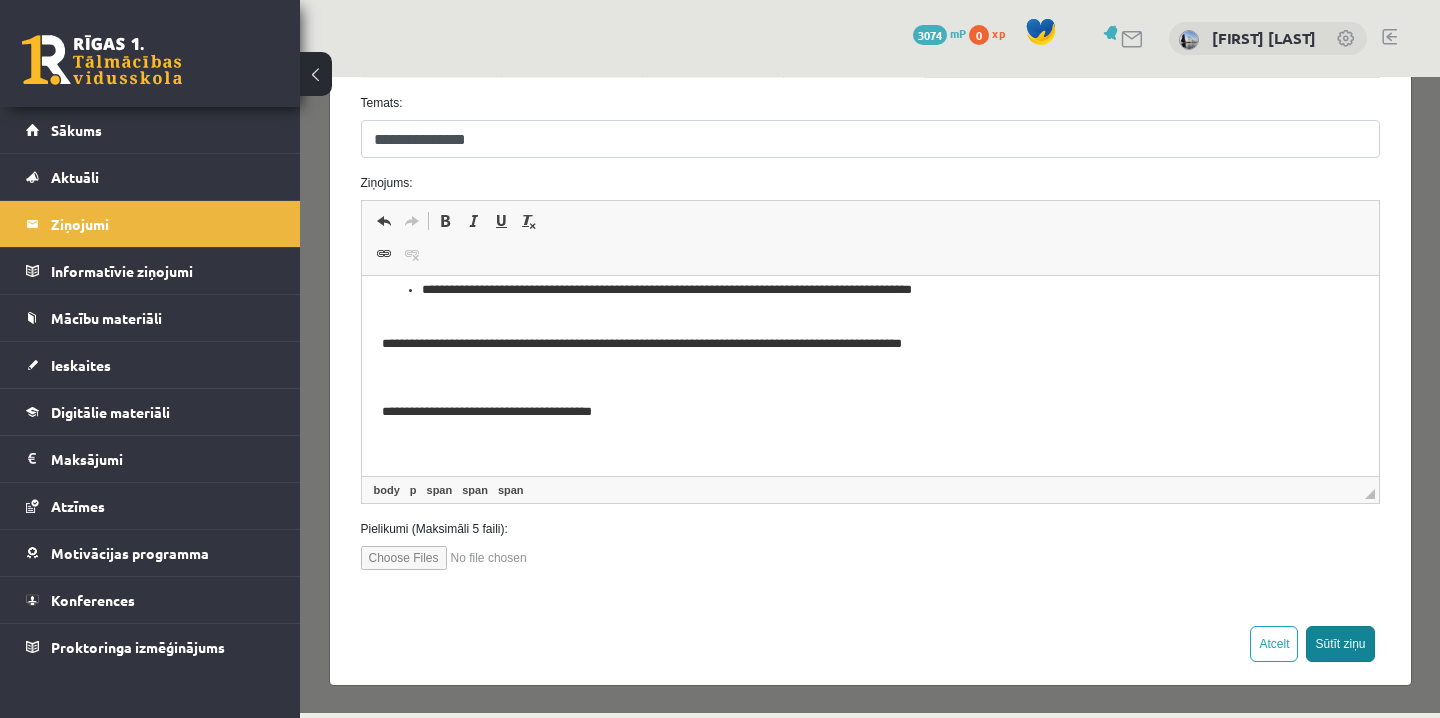 click on "Sūtīt ziņu" at bounding box center (1340, 644) 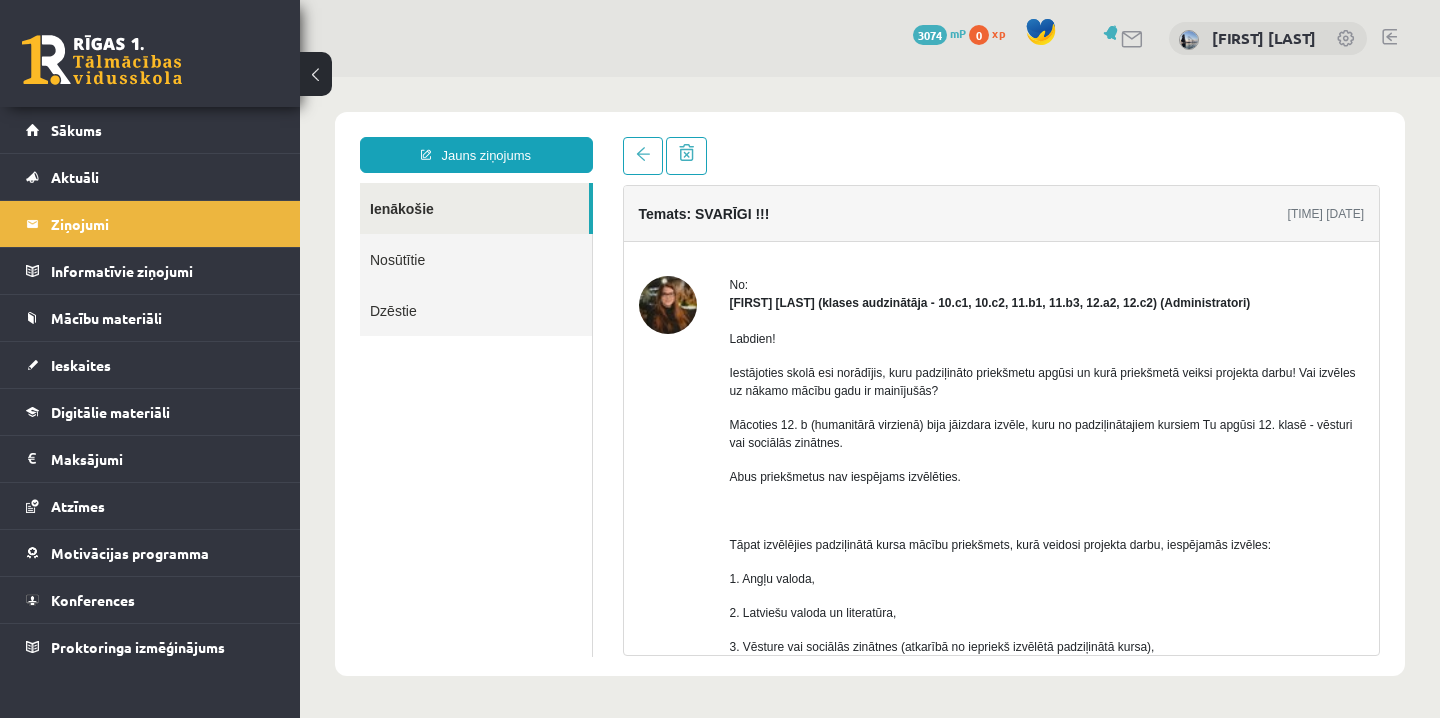scroll, scrollTop: 0, scrollLeft: 0, axis: both 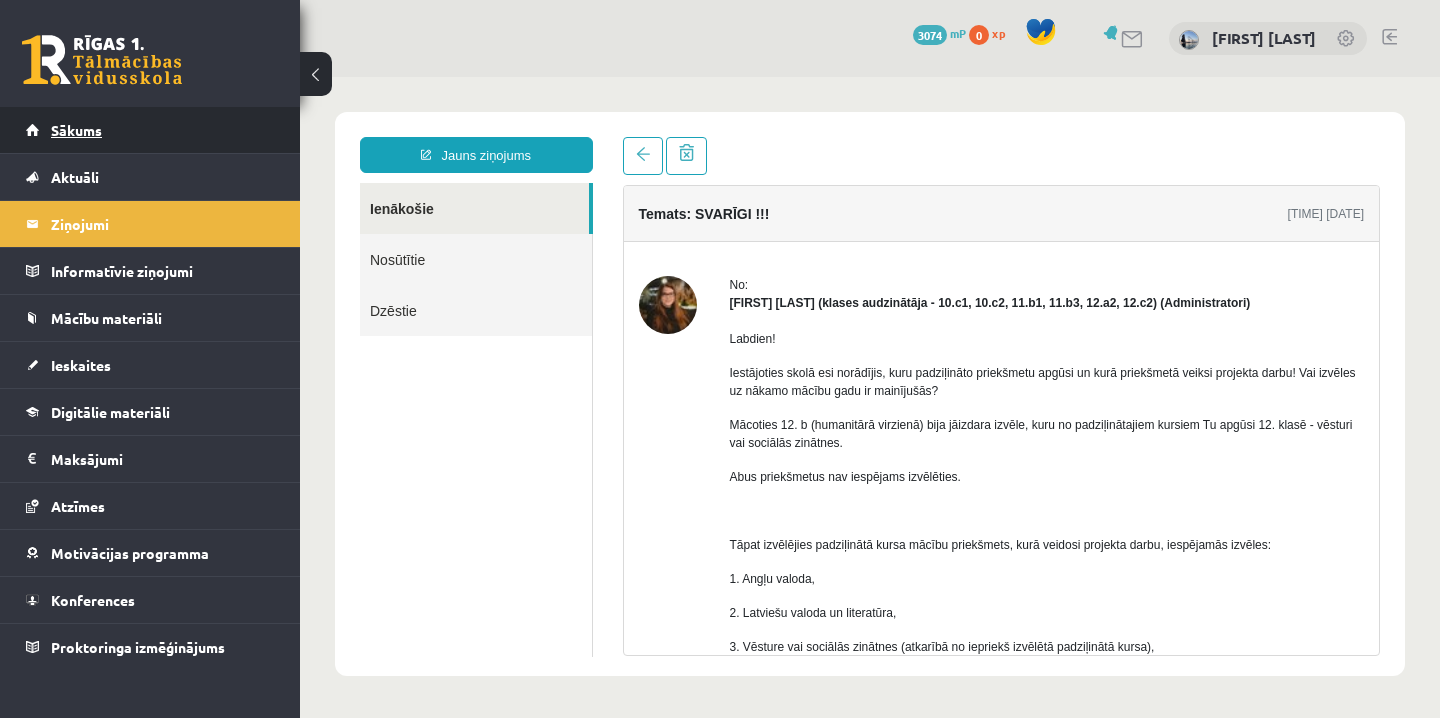 click on "Sākums" at bounding box center [150, 130] 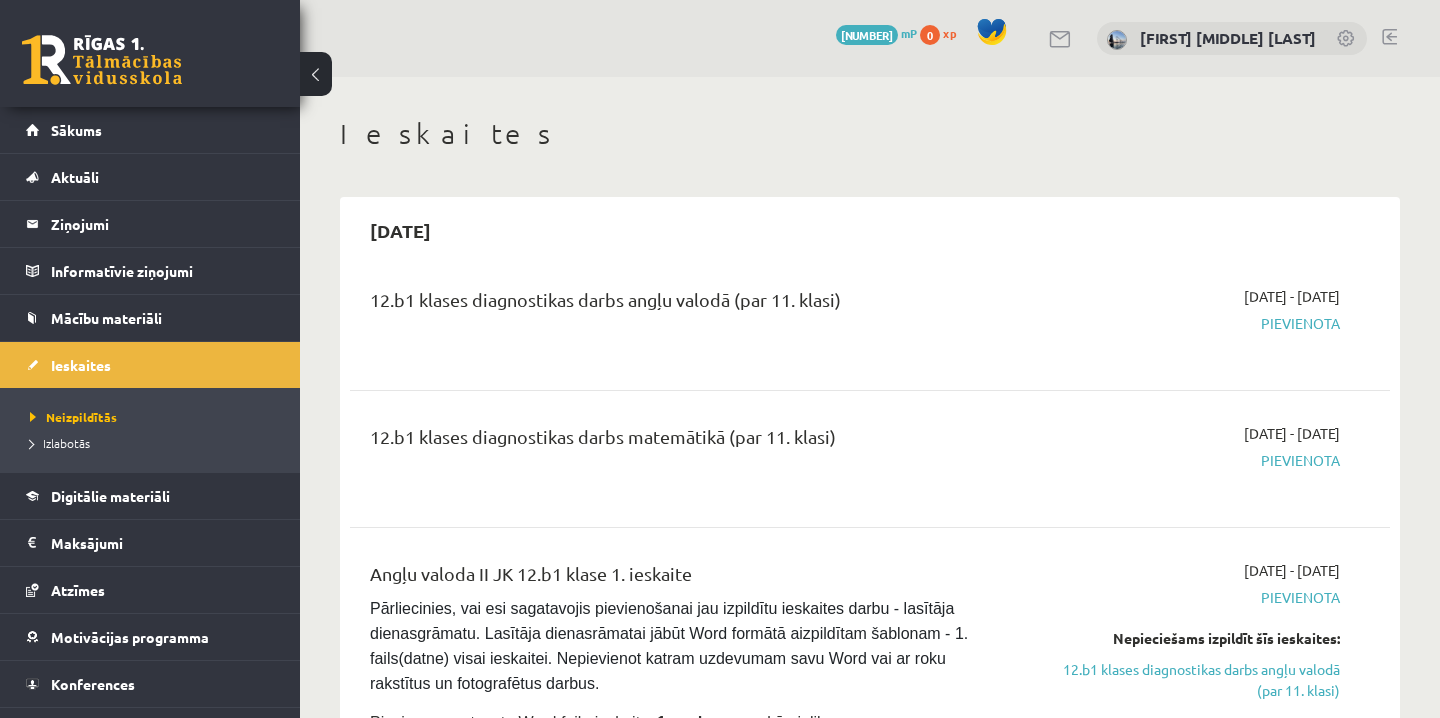 scroll, scrollTop: 0, scrollLeft: 0, axis: both 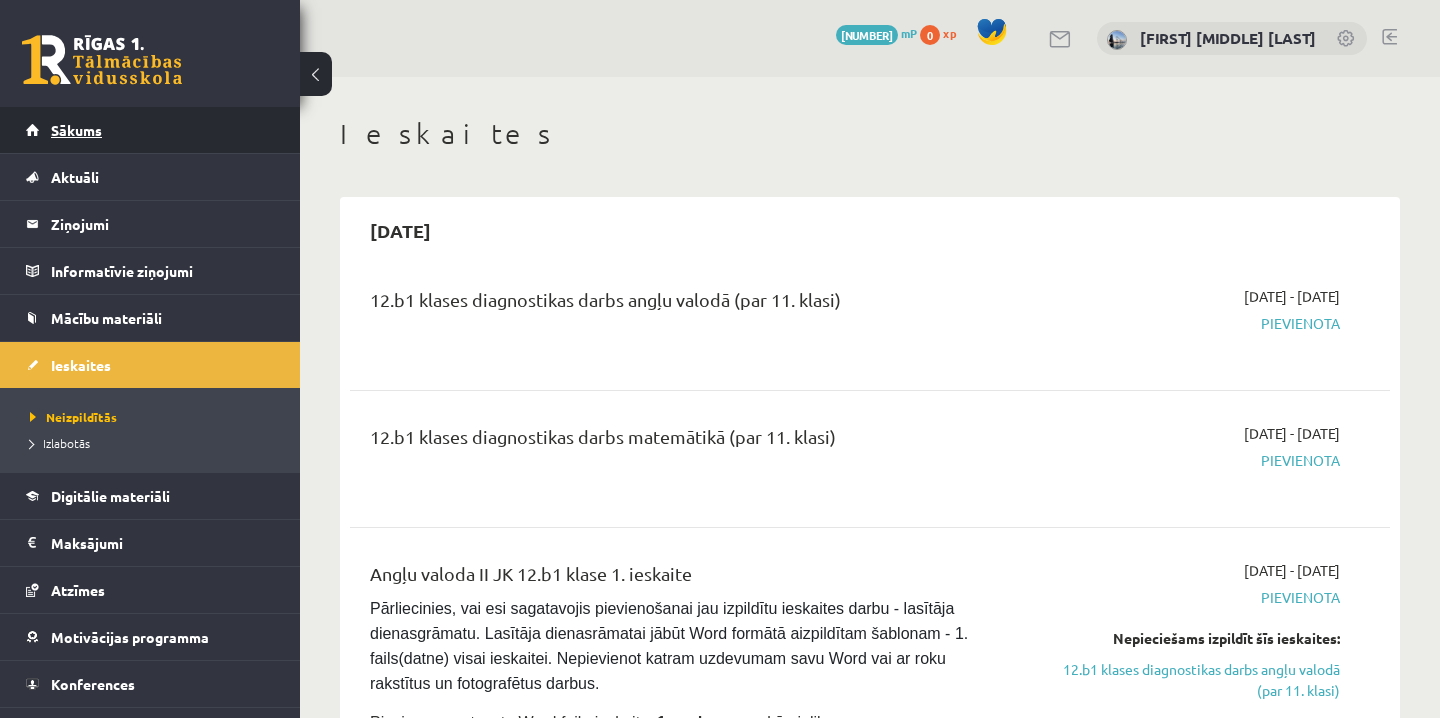 click on "Sākums" at bounding box center (150, 130) 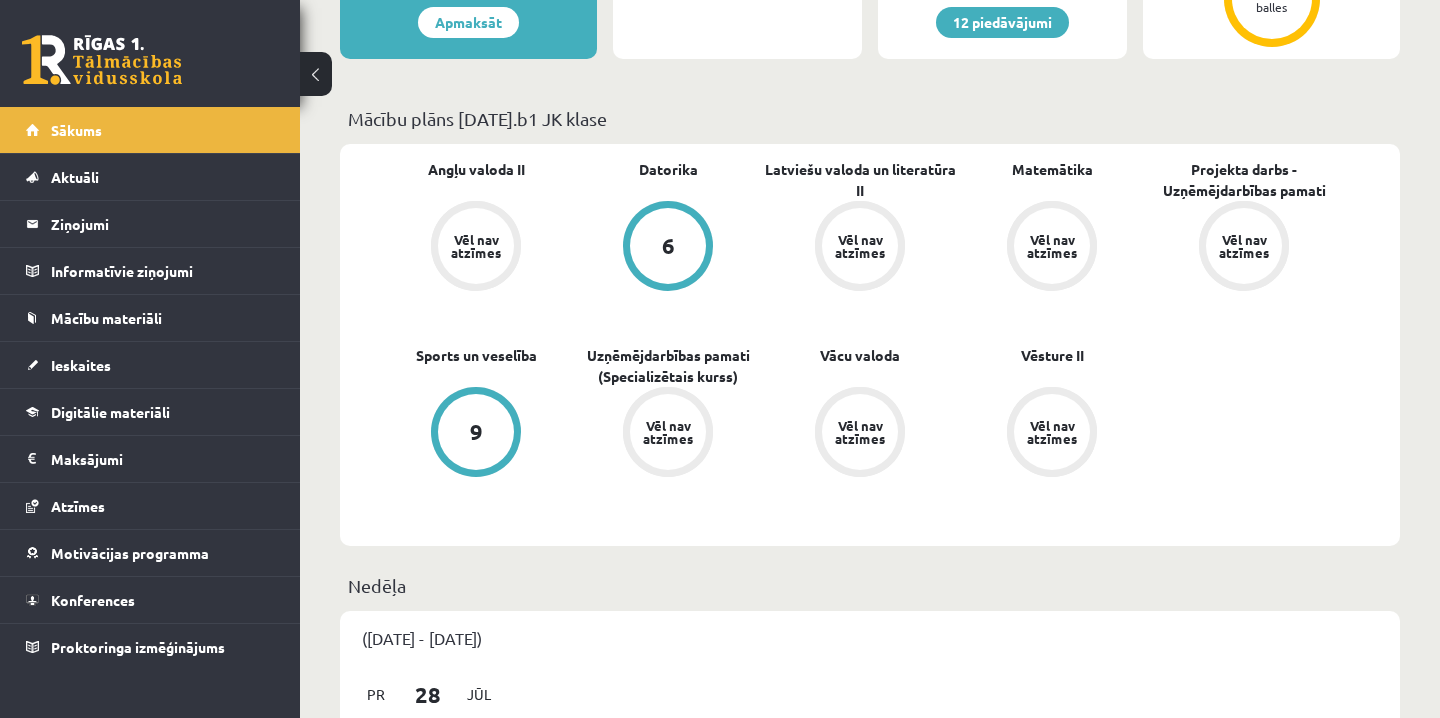 scroll, scrollTop: 490, scrollLeft: 0, axis: vertical 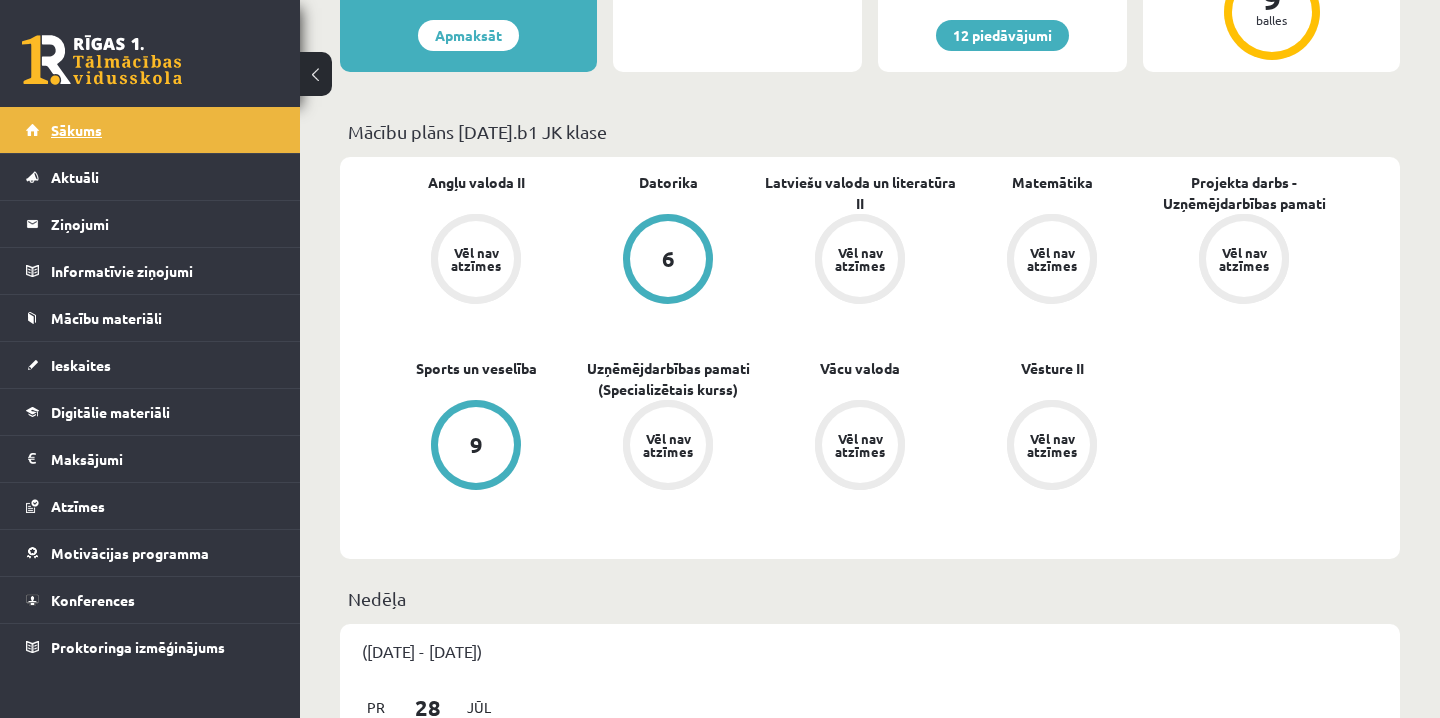 click on "Sākums" at bounding box center [150, 130] 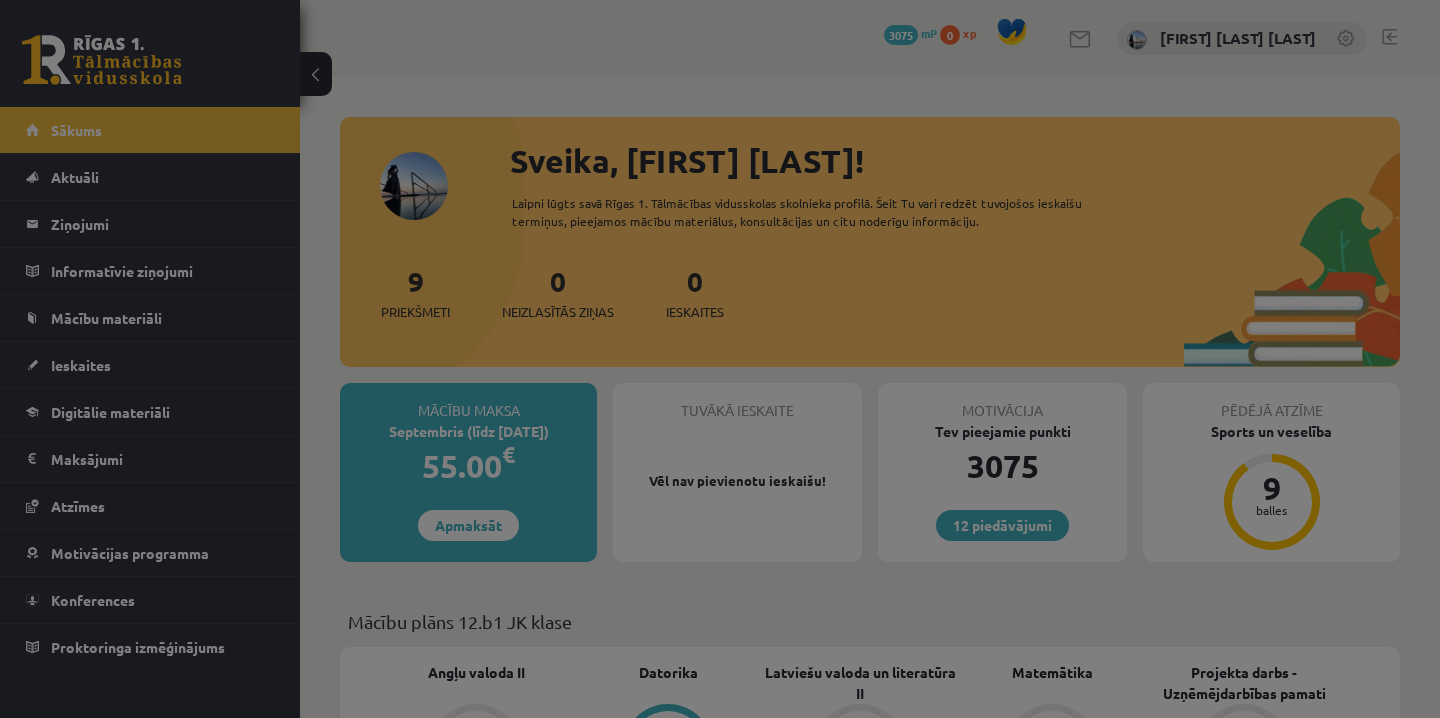scroll, scrollTop: 0, scrollLeft: 0, axis: both 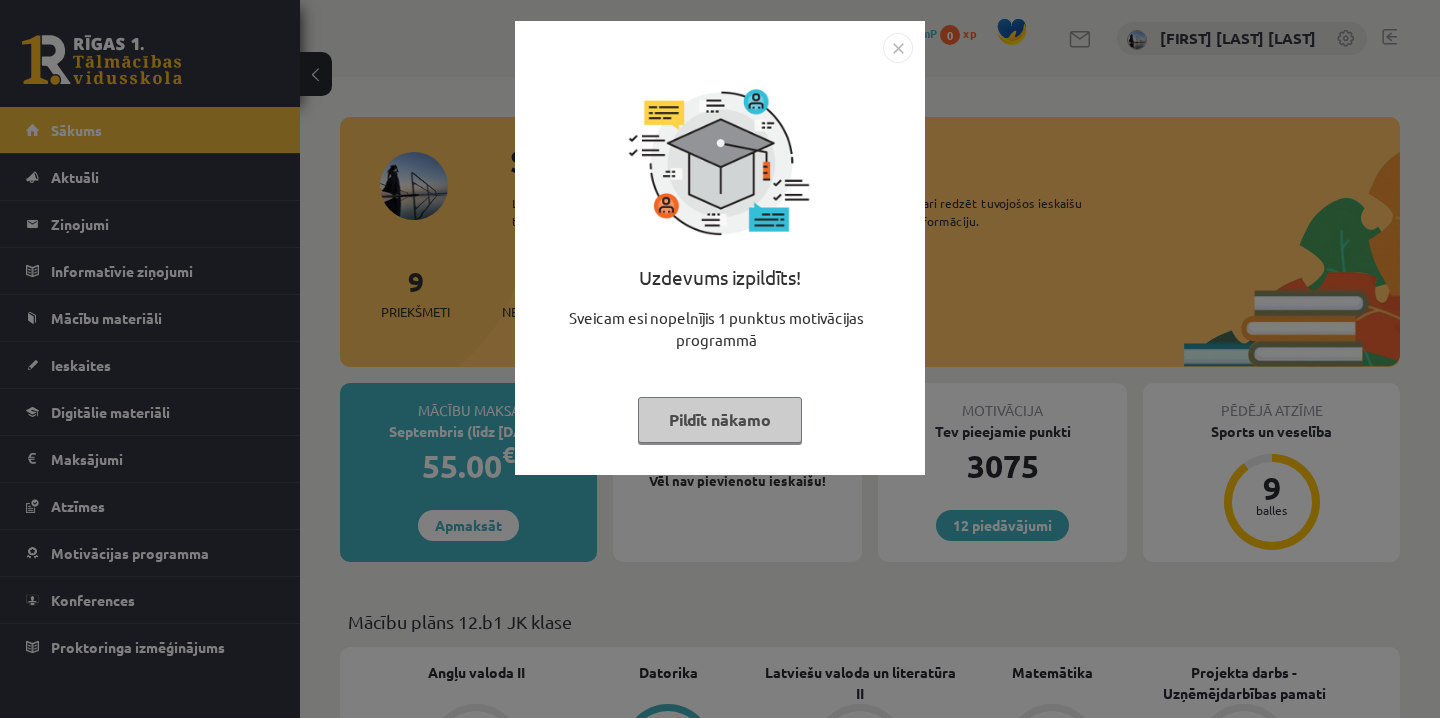 click on "Pildīt nākamo" at bounding box center [720, 420] 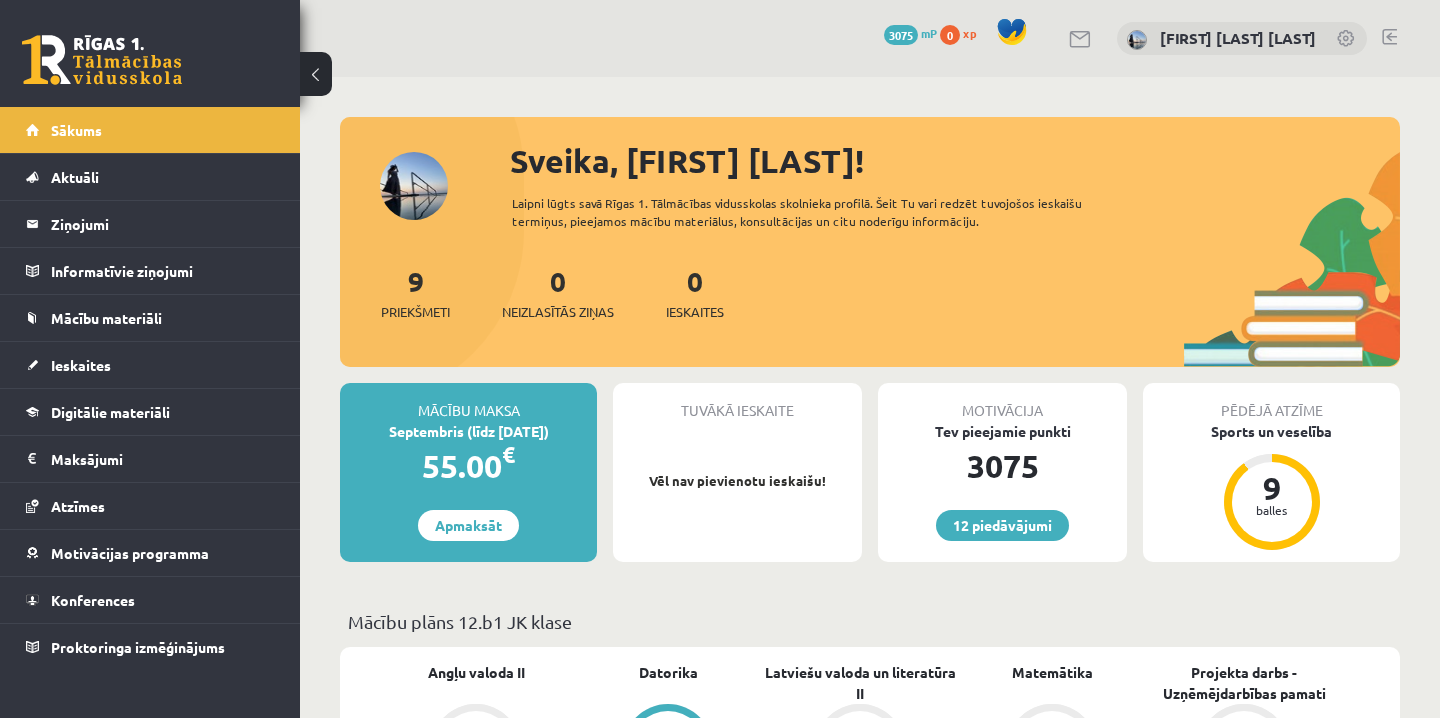scroll, scrollTop: 0, scrollLeft: 0, axis: both 